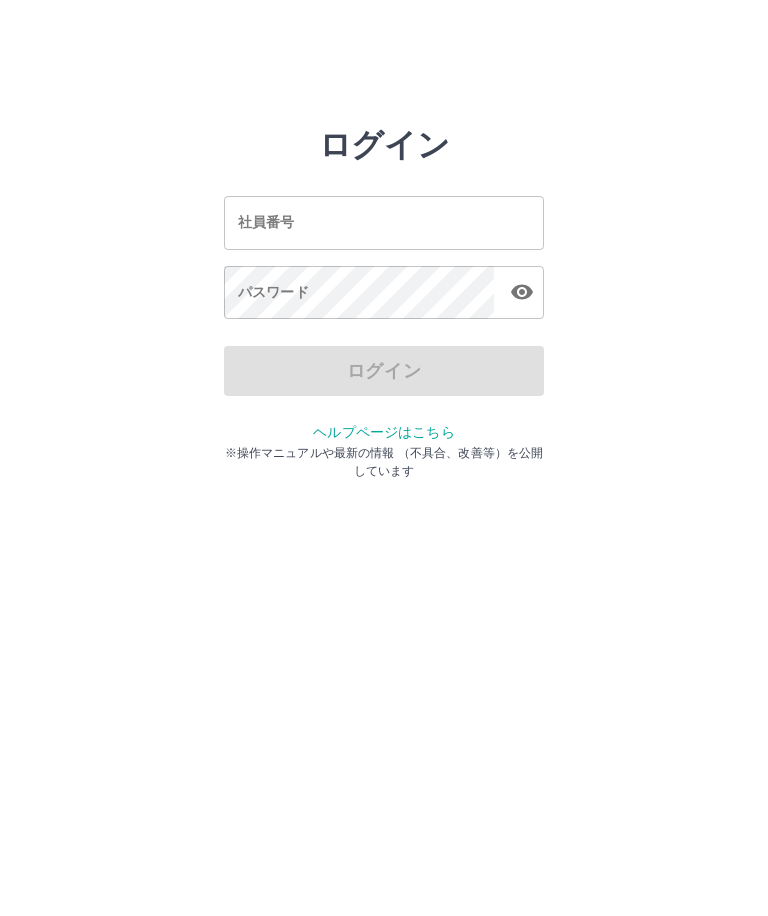 scroll, scrollTop: 0, scrollLeft: 0, axis: both 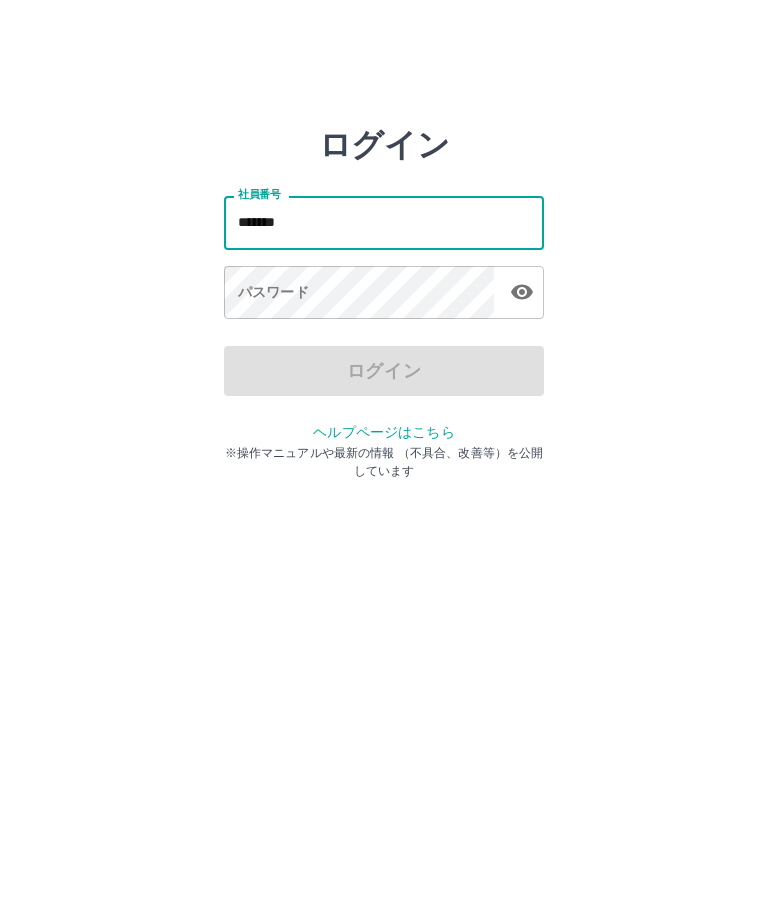 type on "*******" 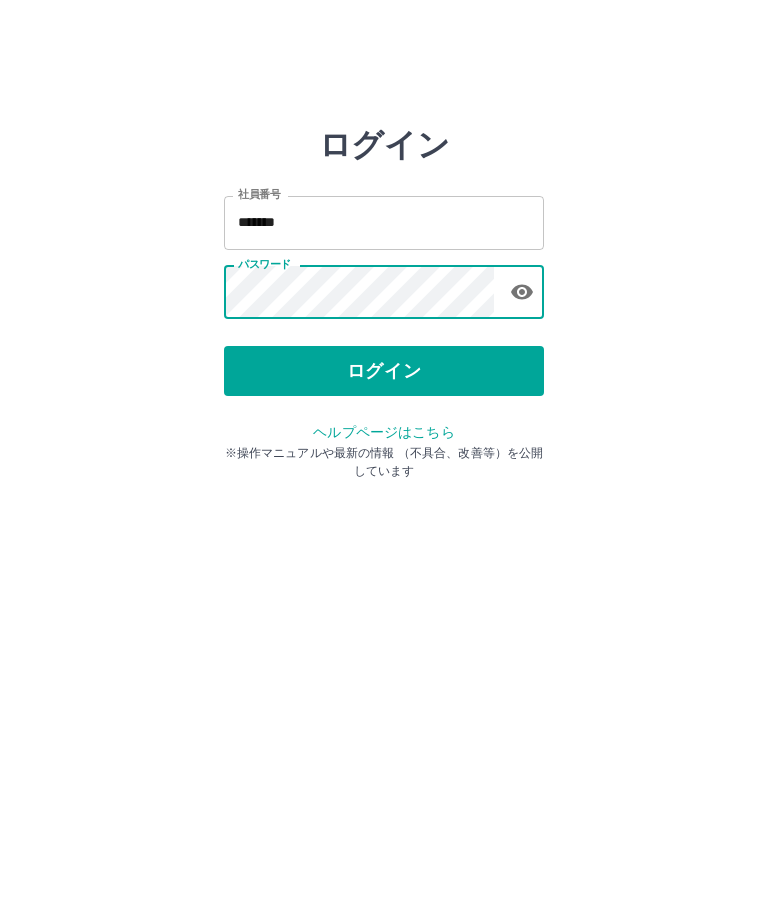 click on "ログイン" at bounding box center [384, 371] 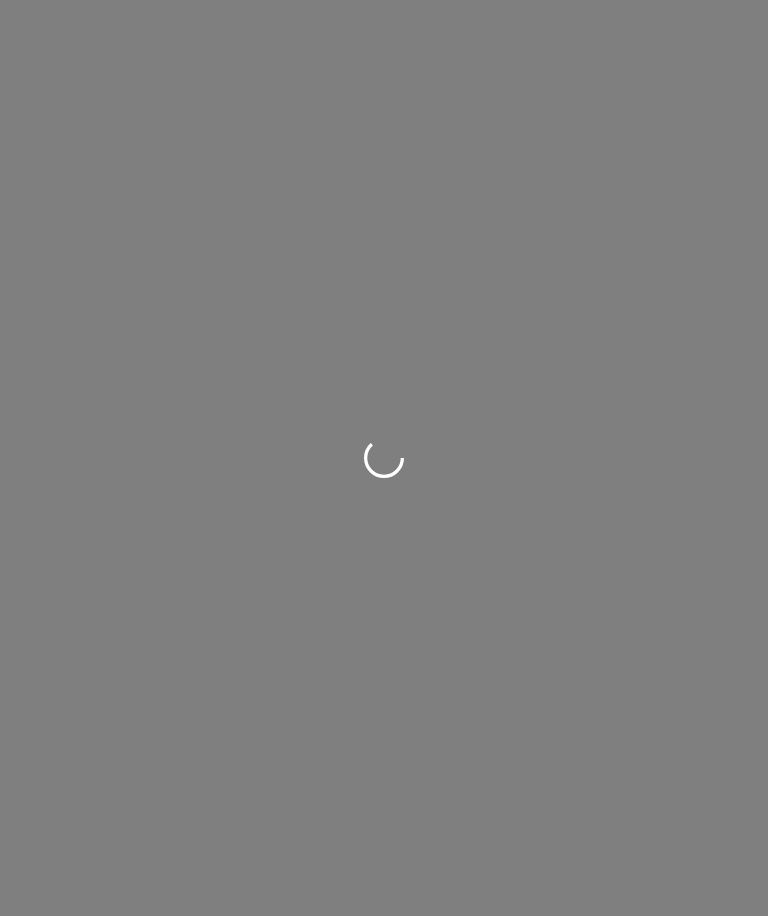 scroll, scrollTop: 0, scrollLeft: 0, axis: both 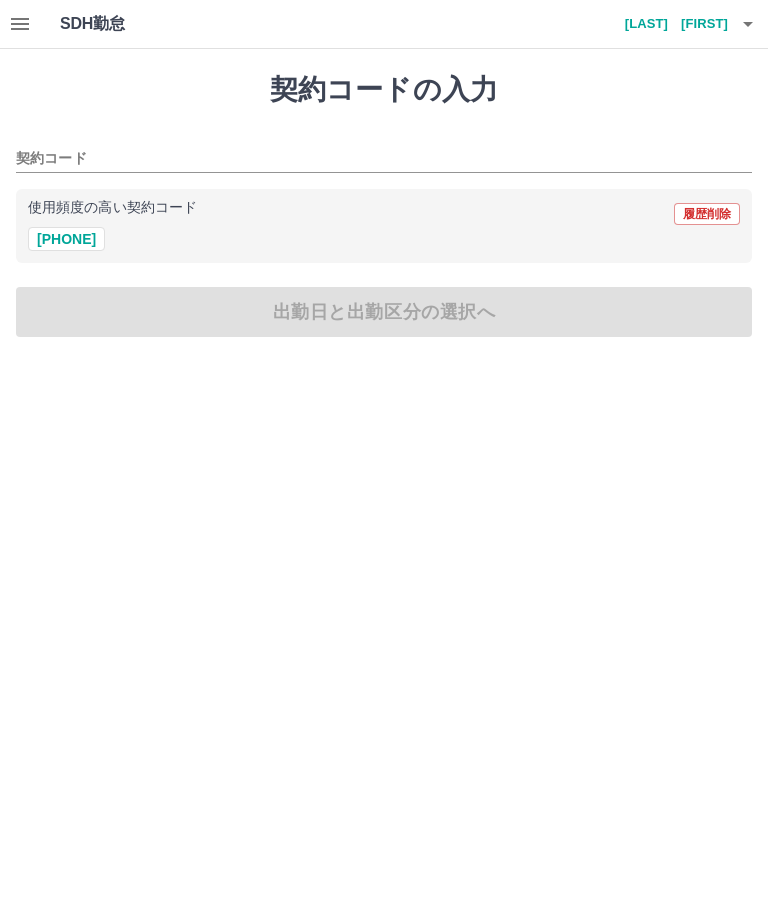 click on "[PHONE]" at bounding box center (66, 239) 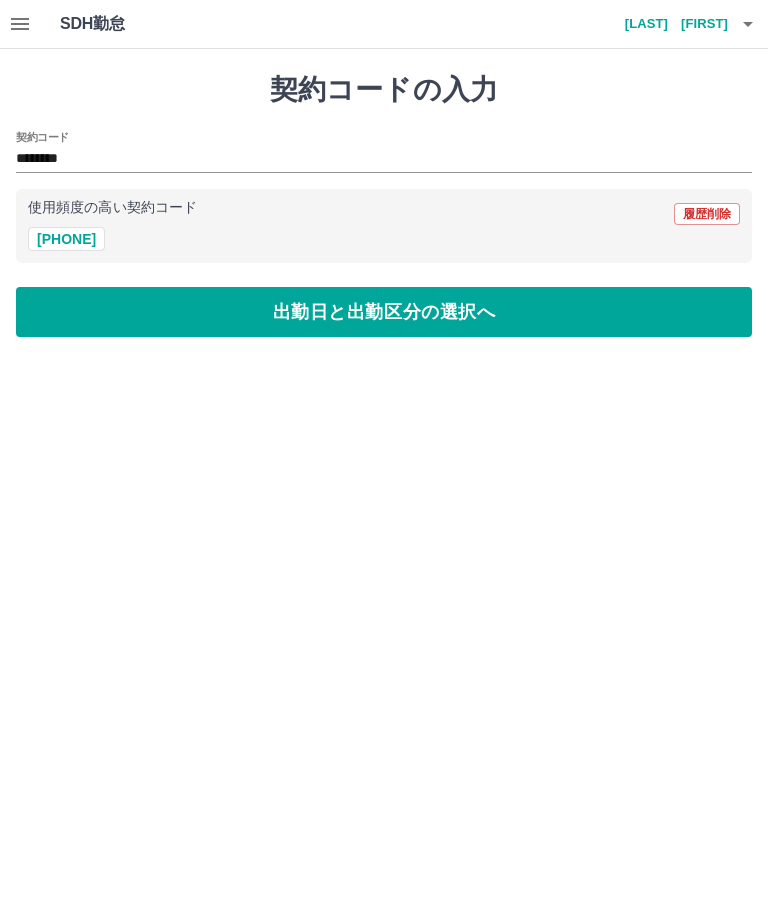 click on "出勤日と出勤区分の選択へ" at bounding box center (384, 312) 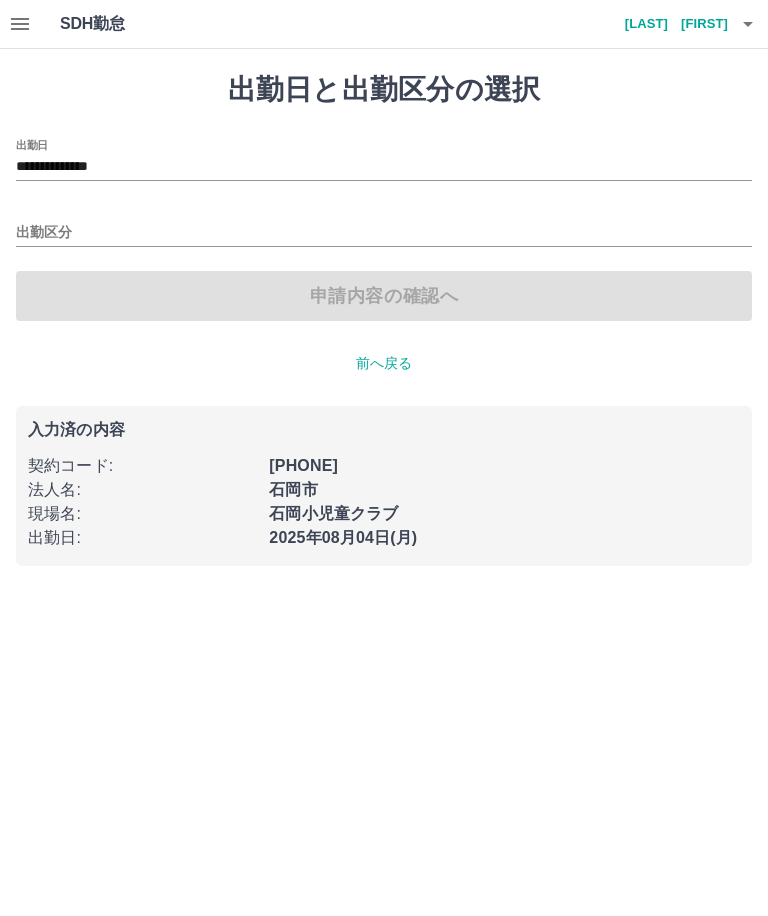 click on "**********" at bounding box center (384, 167) 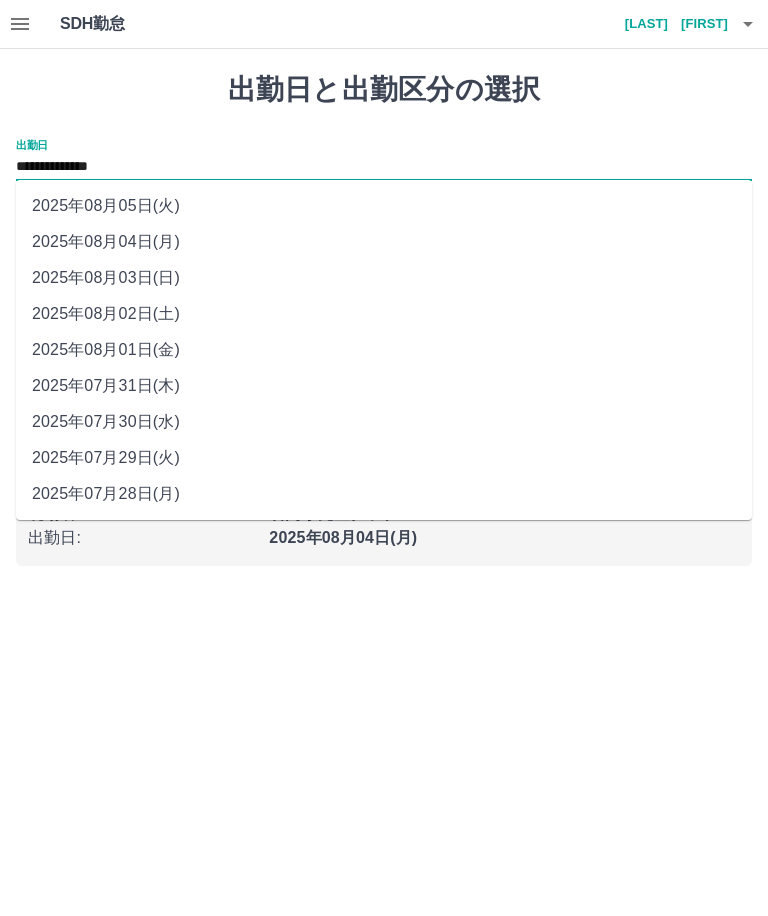 click on "2025年08月01日(金)" at bounding box center (384, 350) 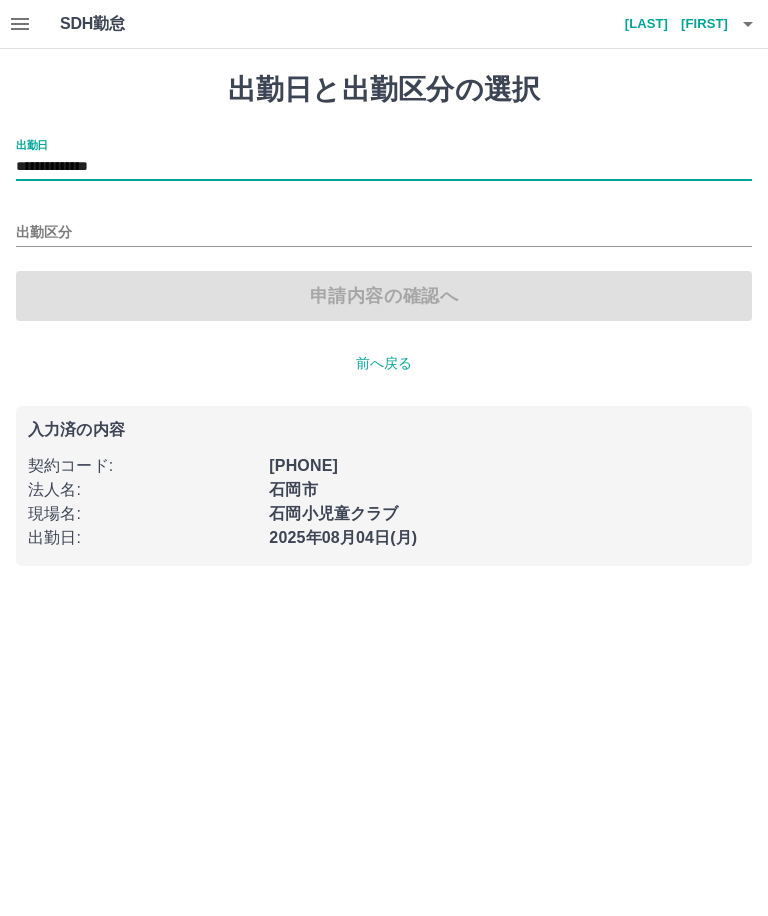 click on "出勤区分" at bounding box center (384, 233) 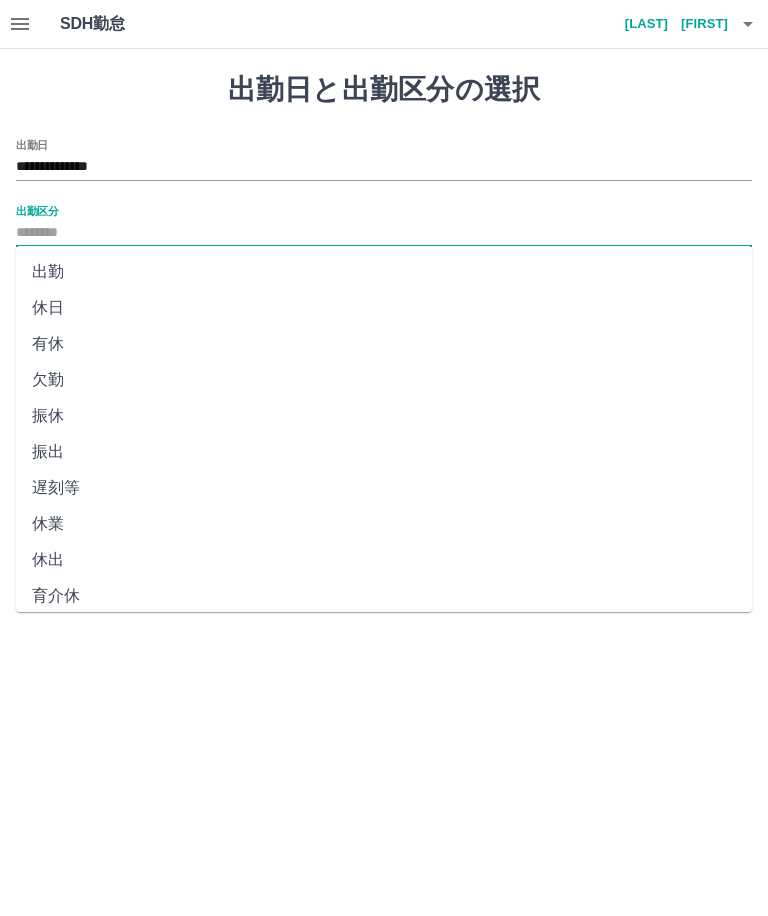 click on "出勤" at bounding box center [384, 272] 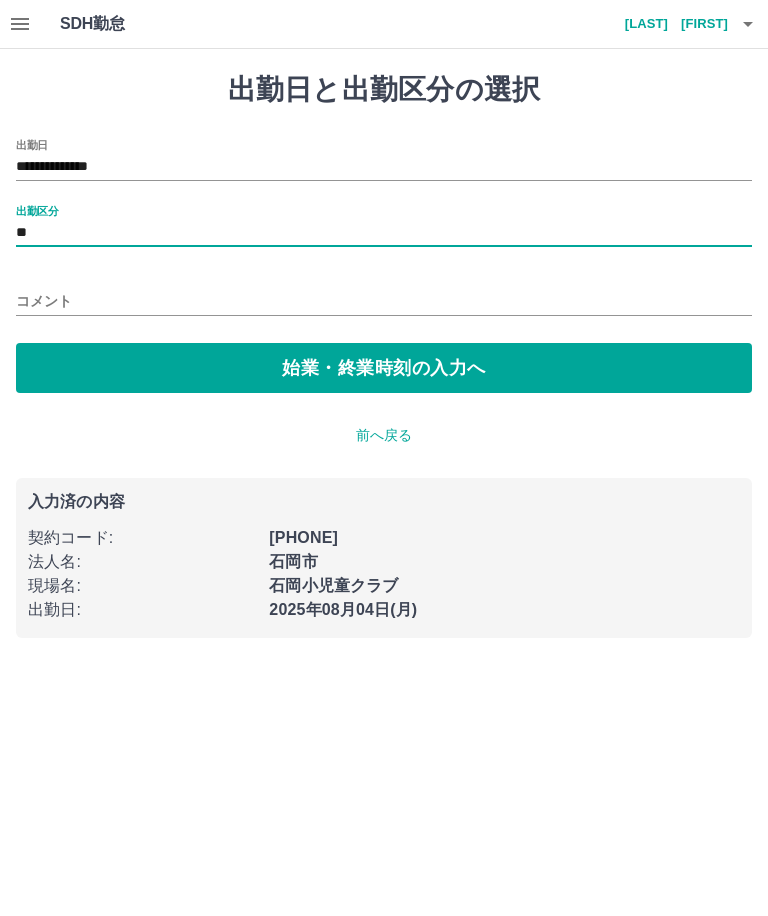 click on "コメント" at bounding box center [384, 301] 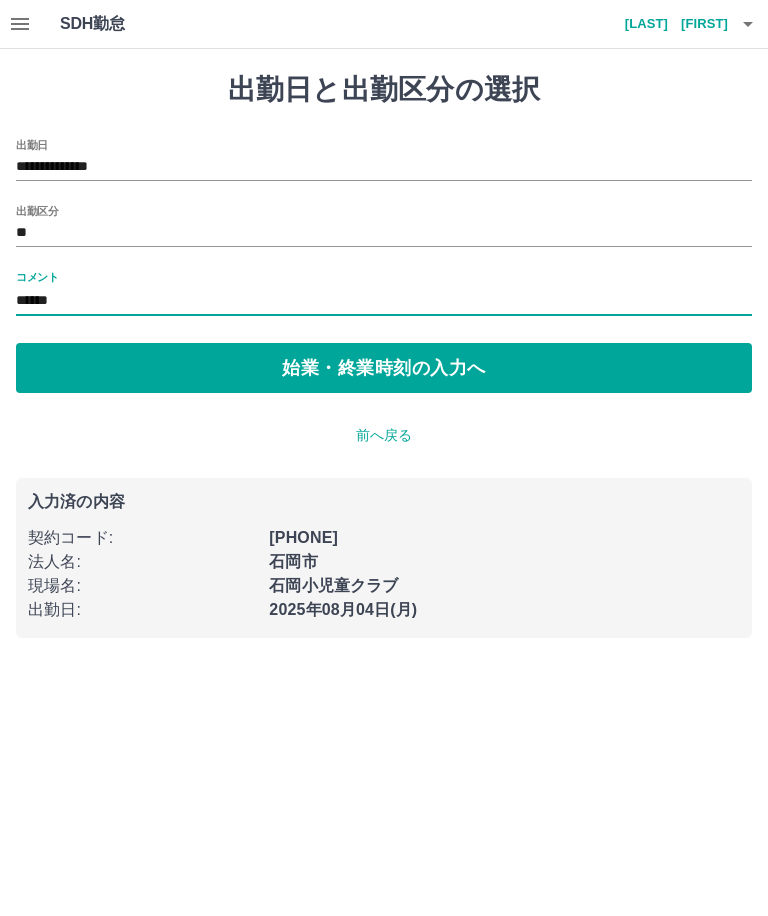type on "******" 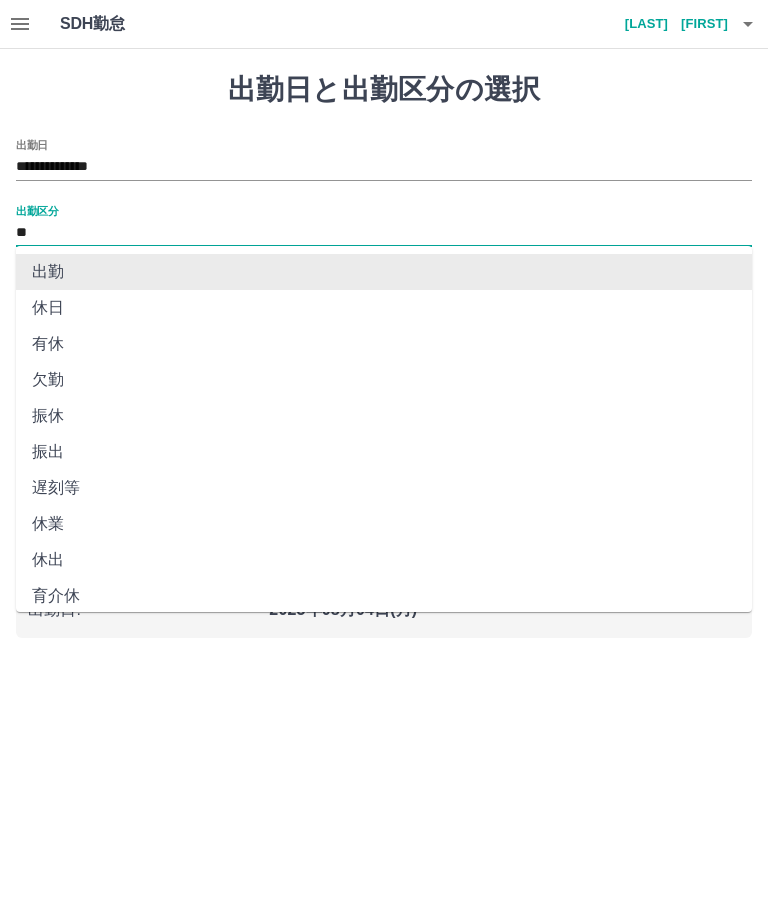 click on "**" at bounding box center [384, 233] 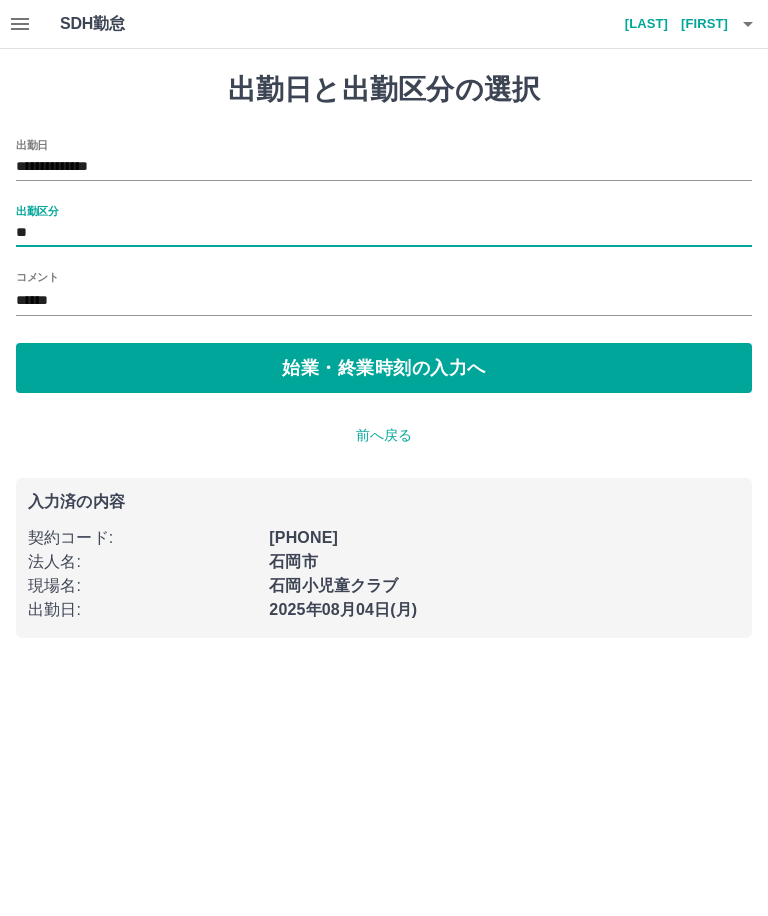 click on "始業・終業時刻の入力へ" at bounding box center [384, 368] 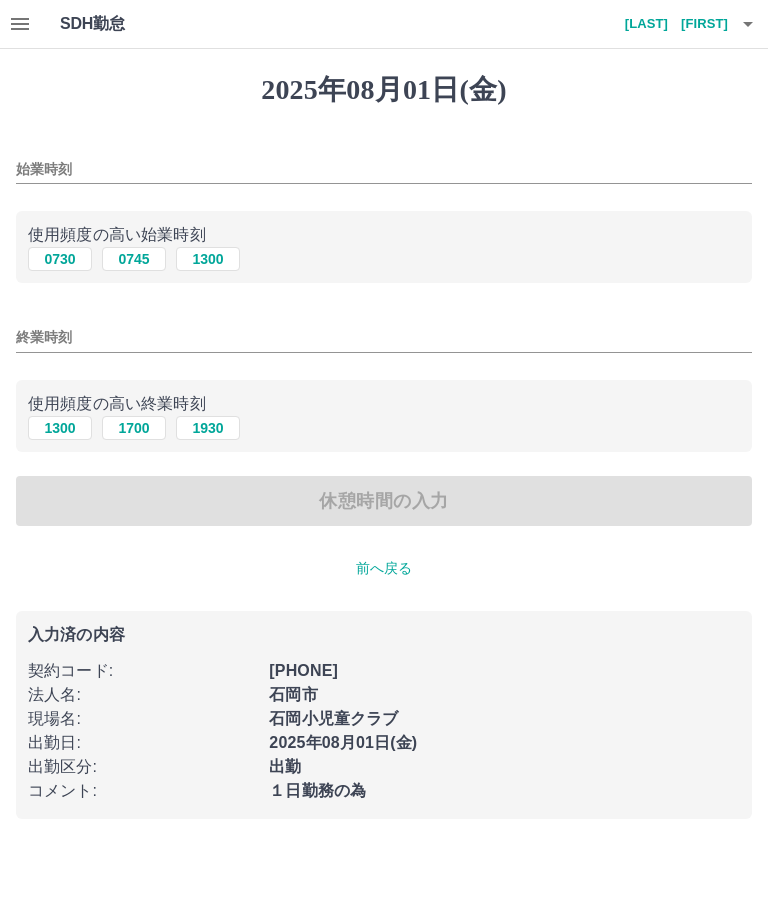 click on "0745" at bounding box center [134, 259] 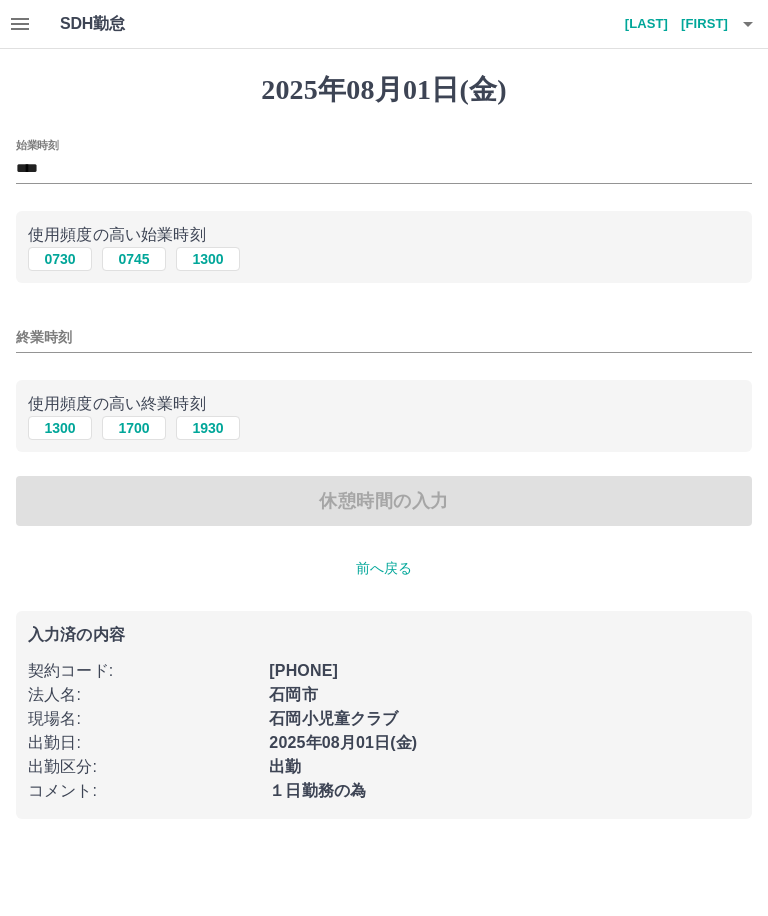click on "終業時刻" at bounding box center (384, 337) 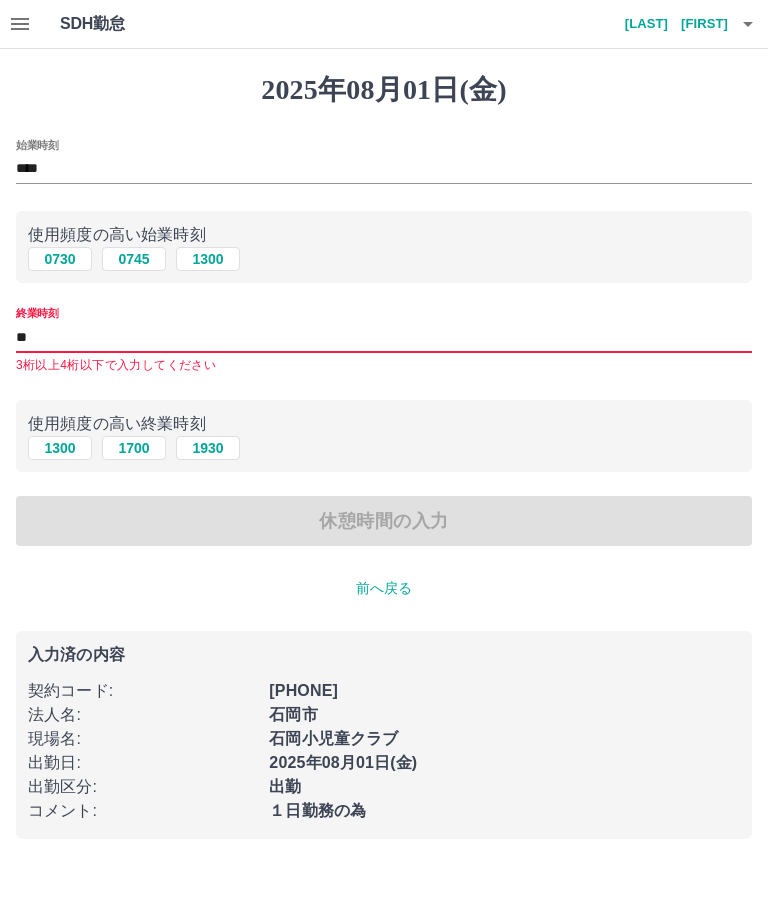 type on "*" 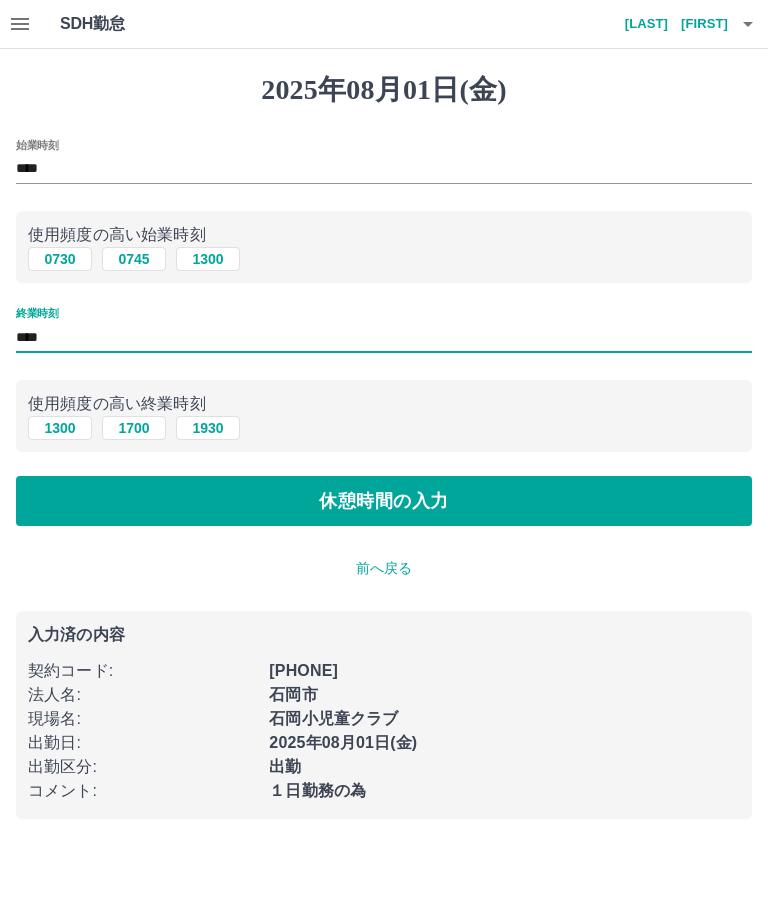 type on "****" 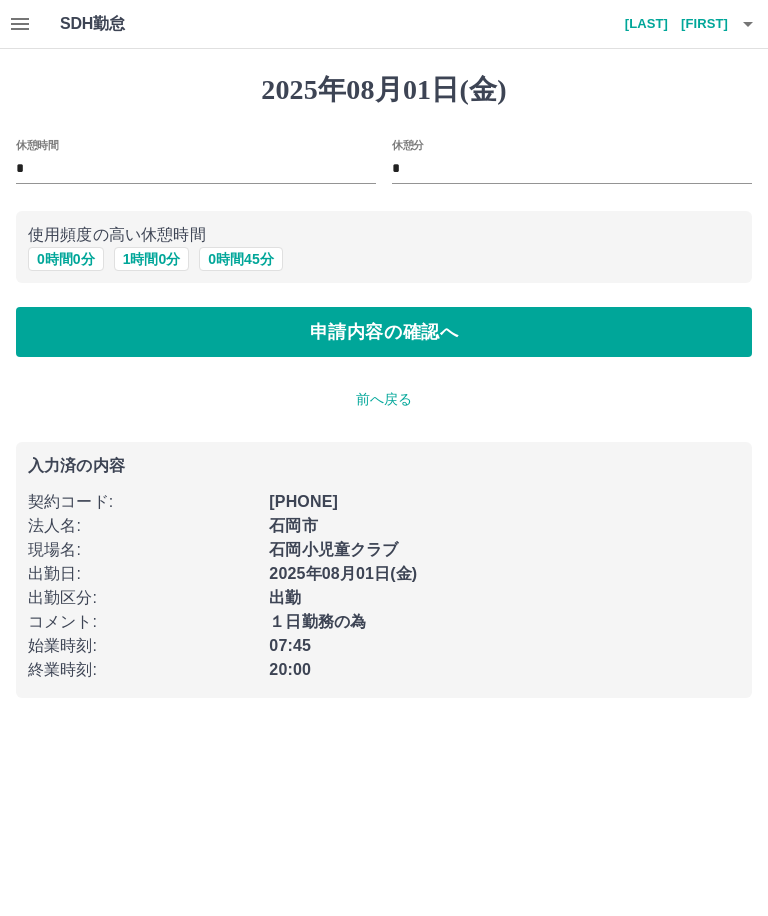 click on "1 時間 0 分" at bounding box center [152, 259] 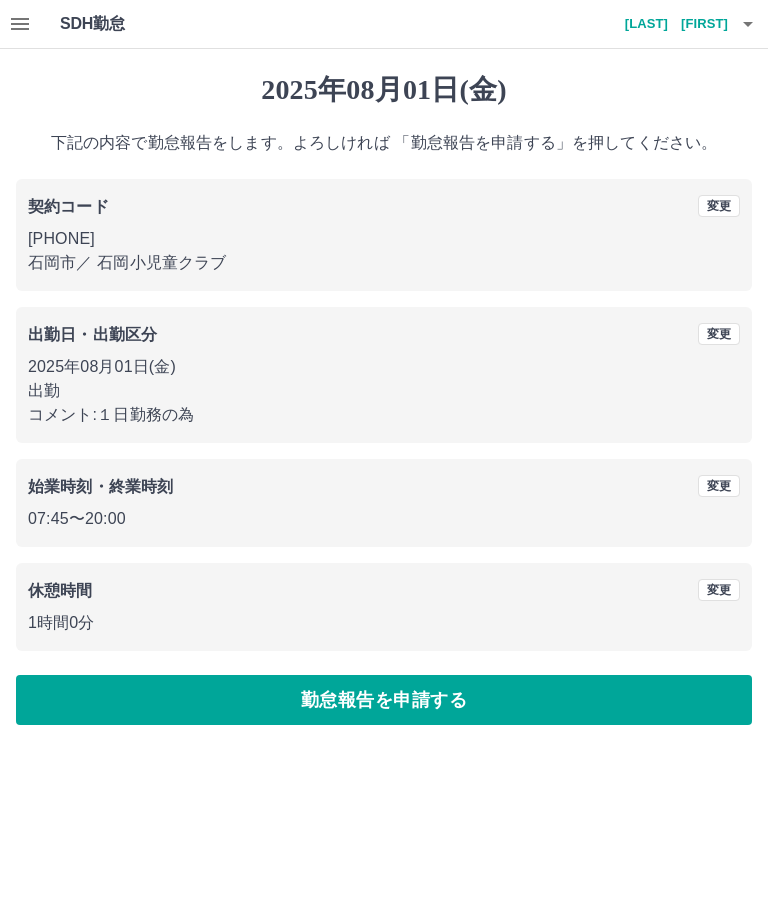 click on "勤怠報告を申請する" at bounding box center (384, 700) 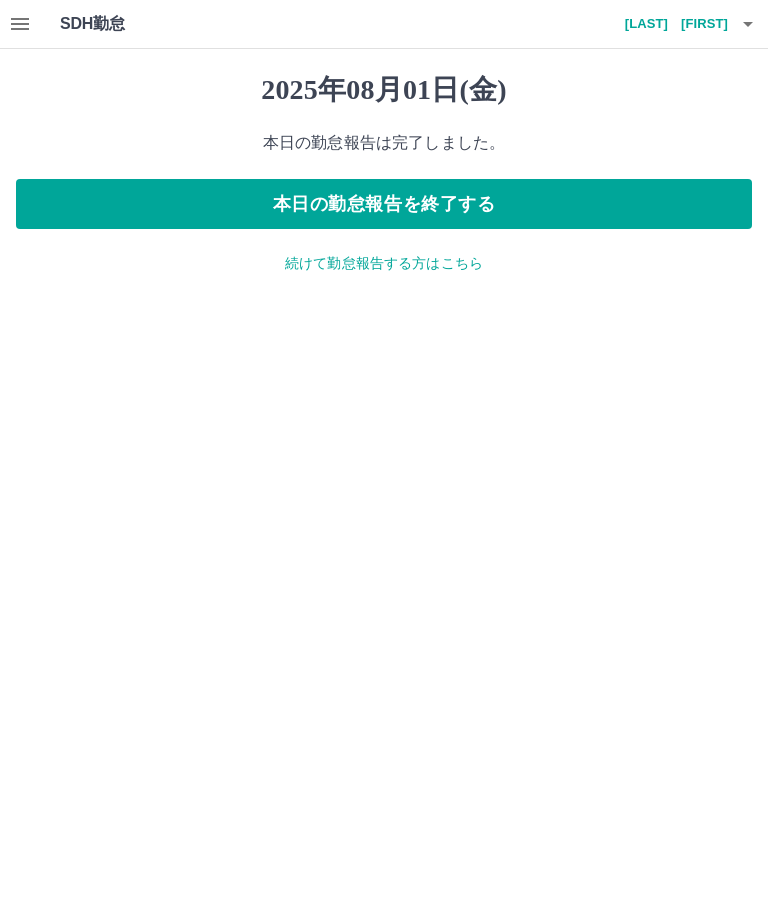click on "本日の勤怠報告を終了する" at bounding box center (384, 204) 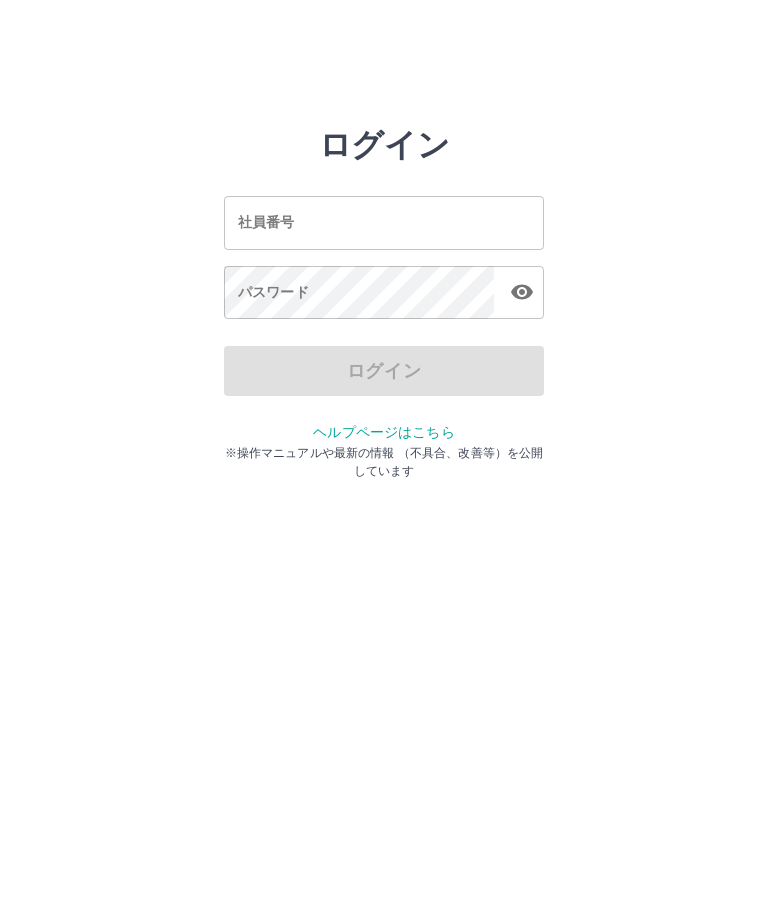 scroll, scrollTop: 0, scrollLeft: 0, axis: both 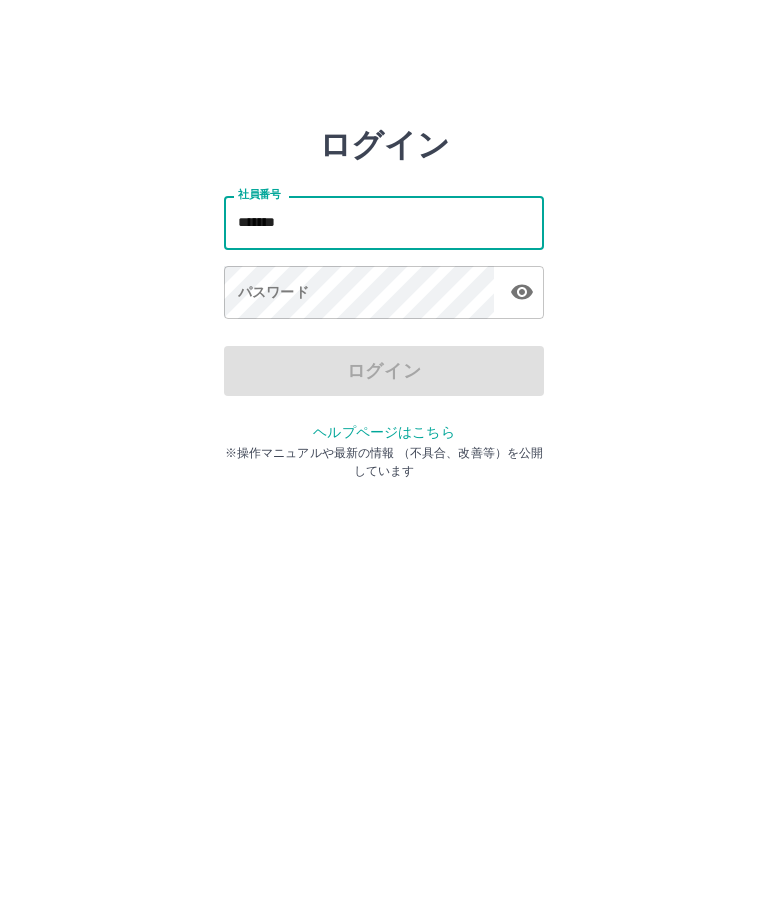 type on "*******" 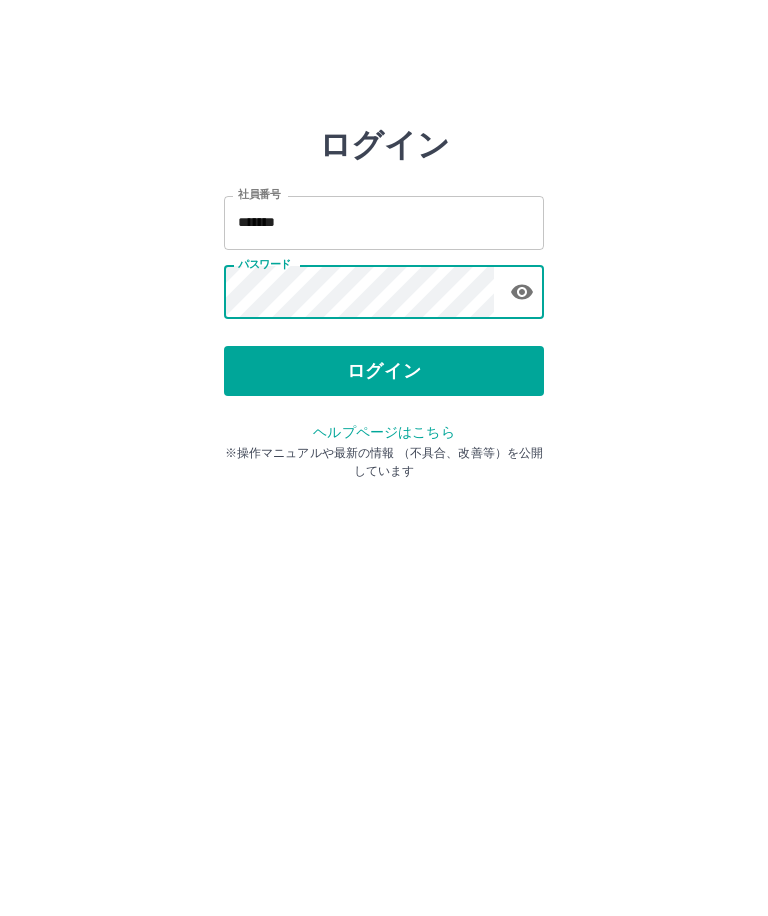 click on "ログイン" at bounding box center [384, 371] 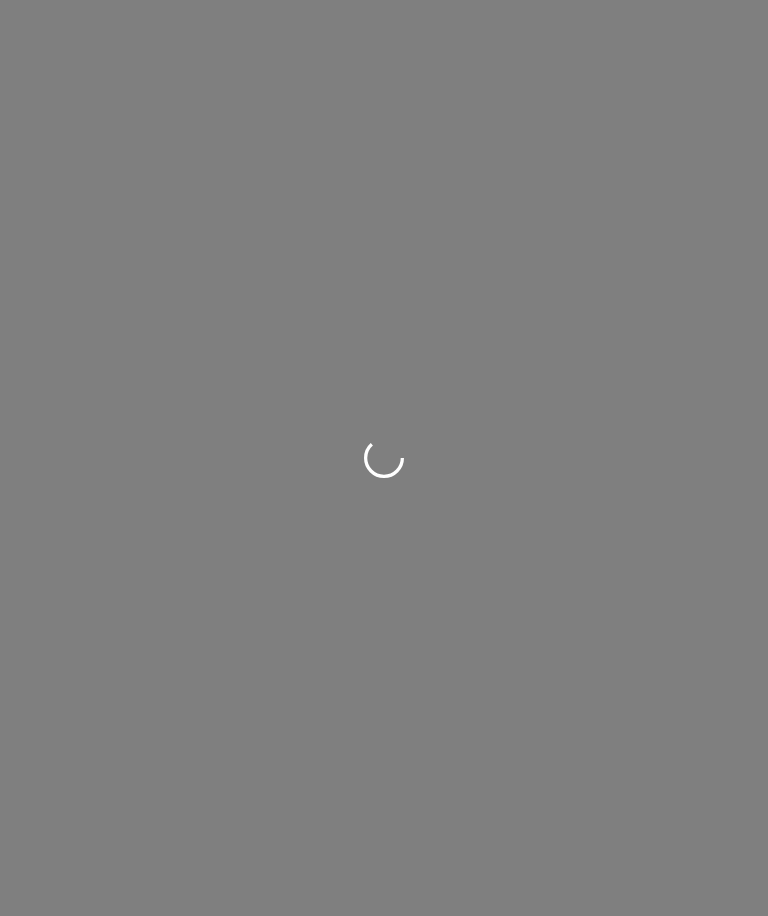scroll, scrollTop: 0, scrollLeft: 0, axis: both 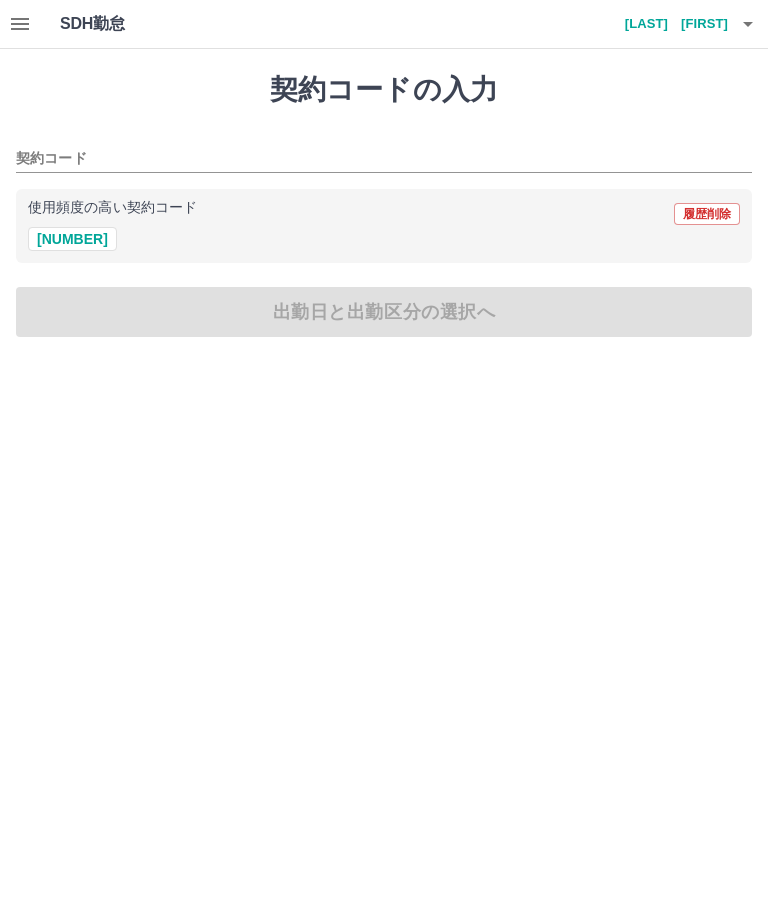 click 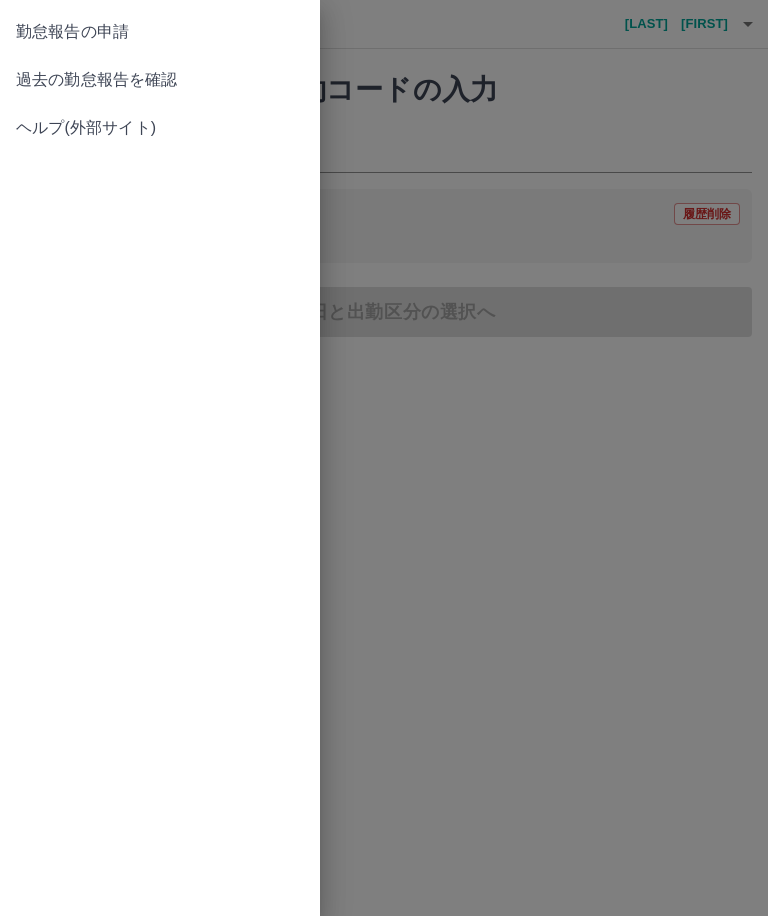 click on "過去の勤怠報告を確認" at bounding box center [160, 80] 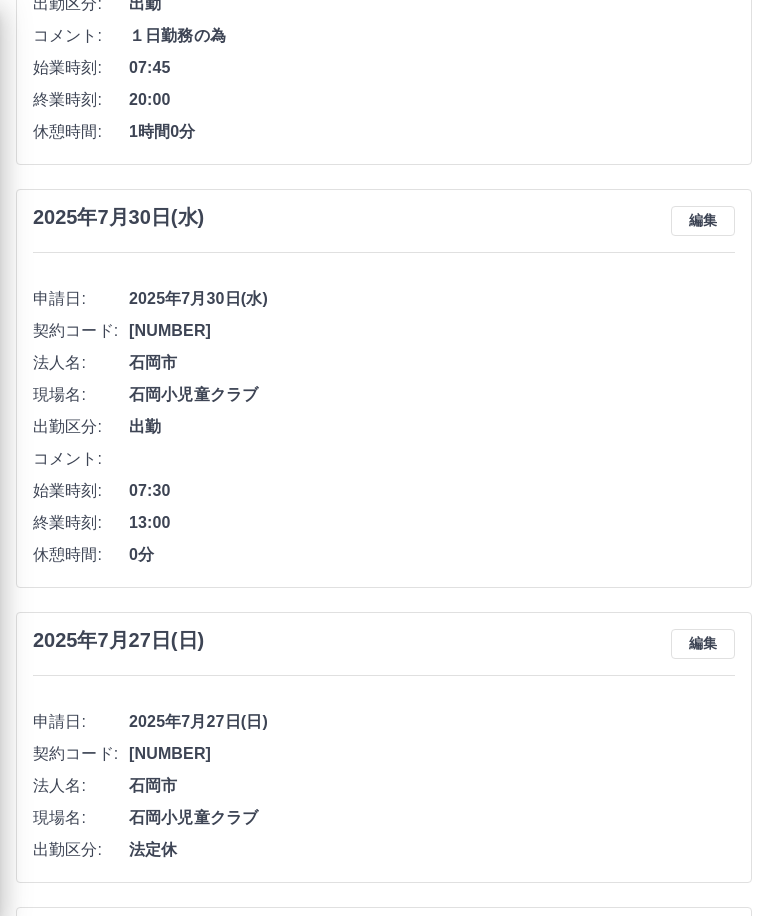 scroll, scrollTop: 0, scrollLeft: 0, axis: both 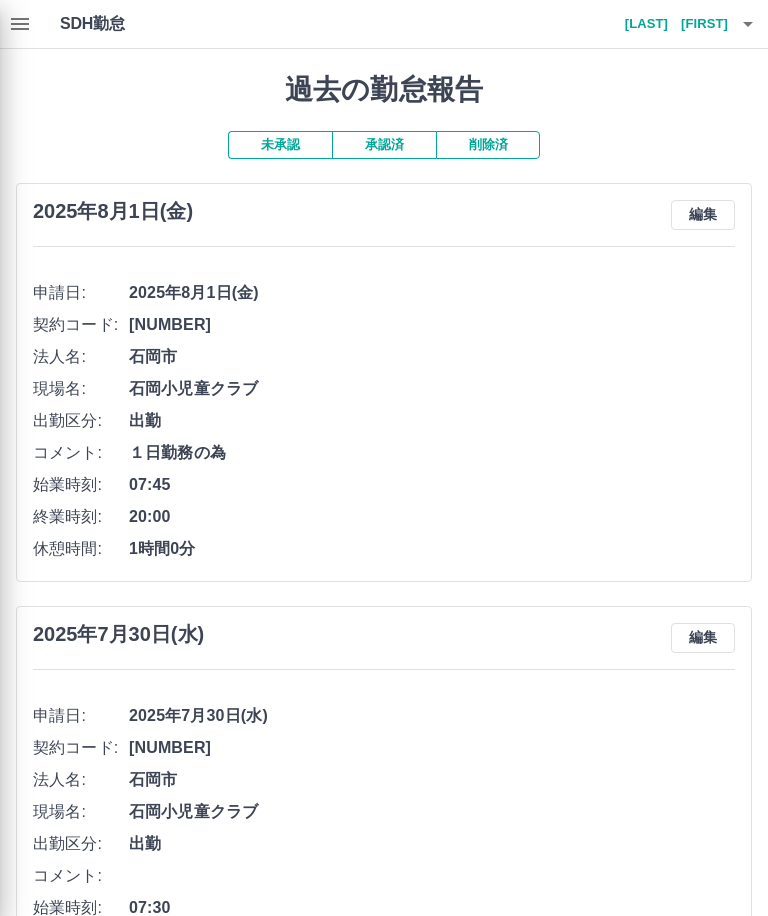 click at bounding box center [384, 458] 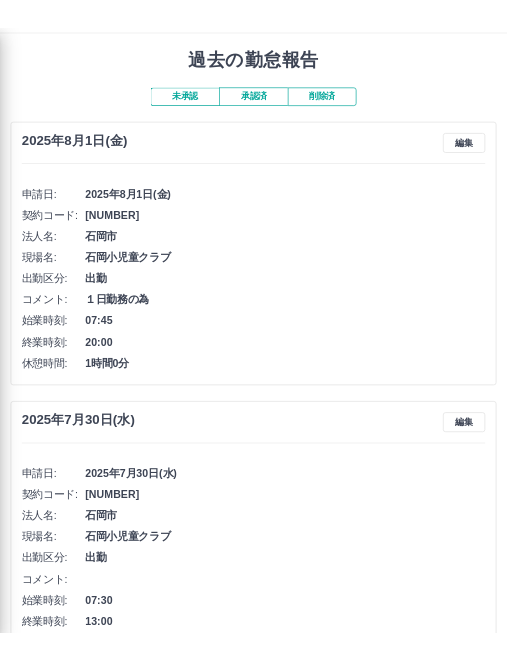 scroll, scrollTop: 0, scrollLeft: 0, axis: both 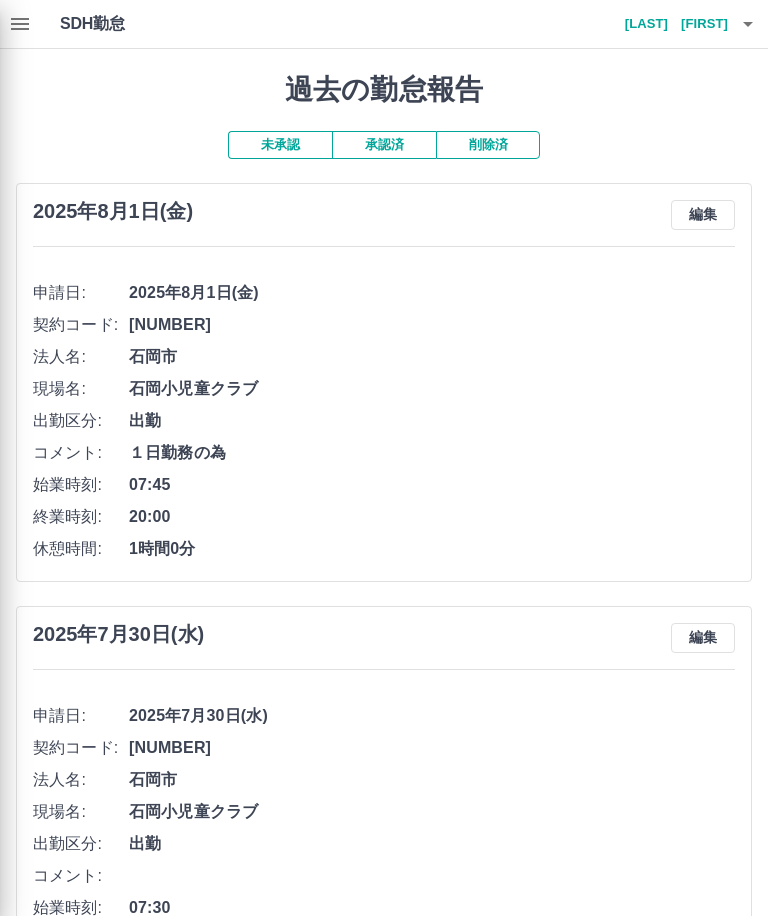 click at bounding box center [384, 458] 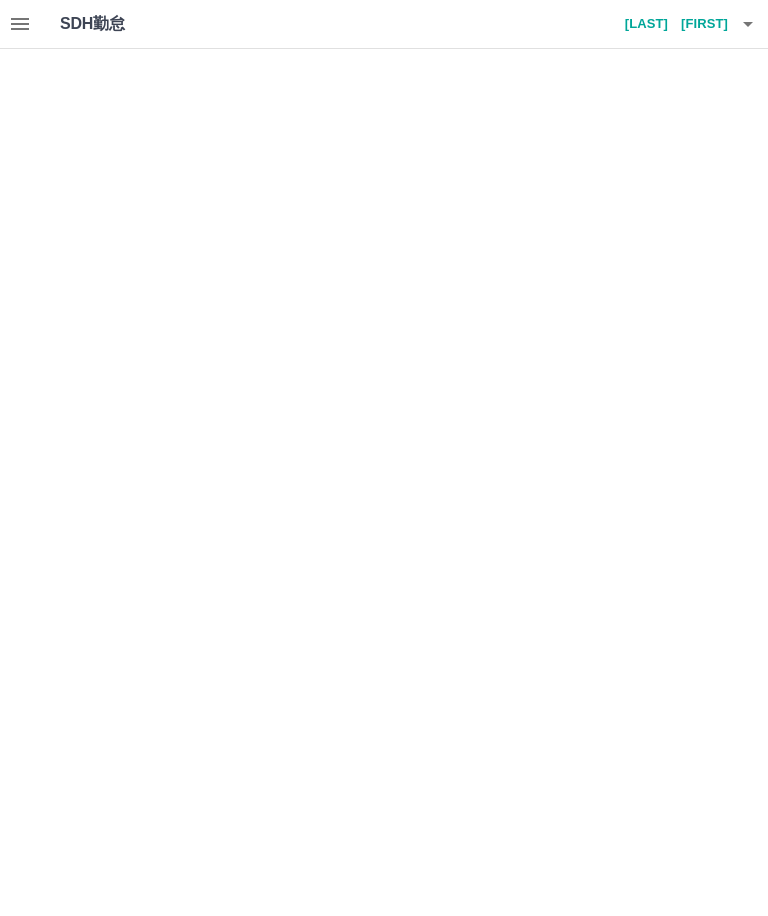 scroll, scrollTop: 0, scrollLeft: 0, axis: both 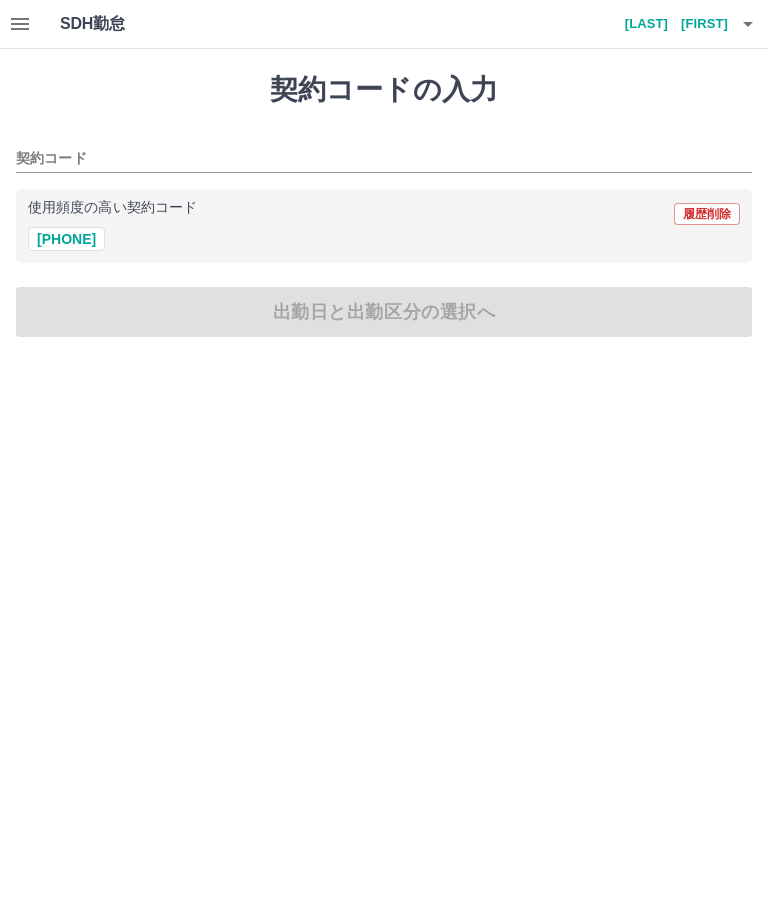 click on "[LAST]　[FIRST]" at bounding box center [668, 24] 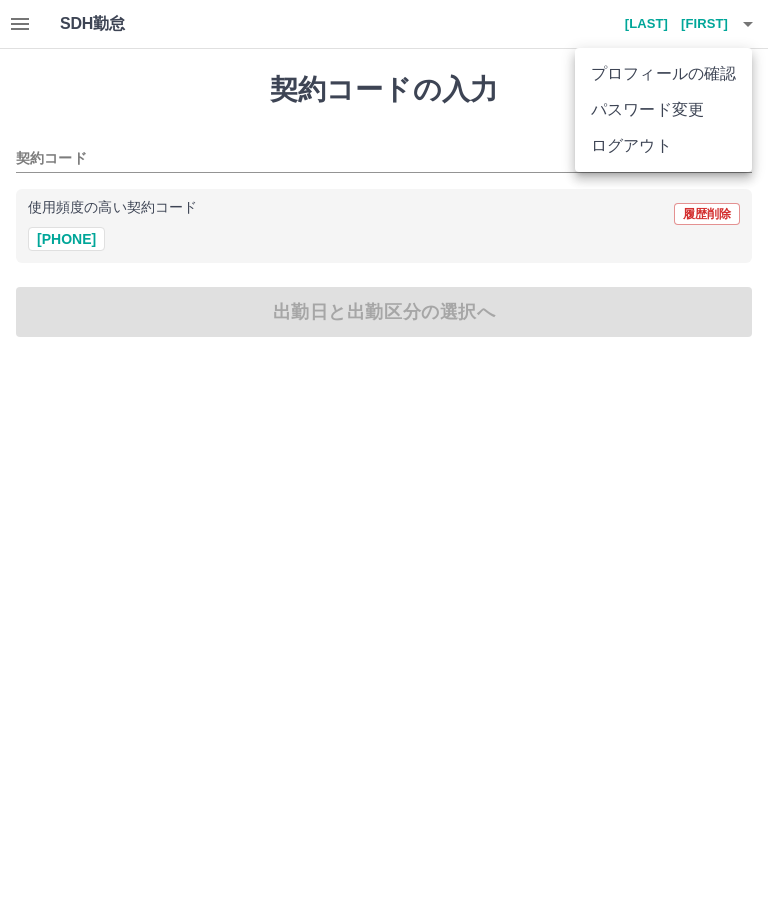 click on "ログアウト" at bounding box center [663, 146] 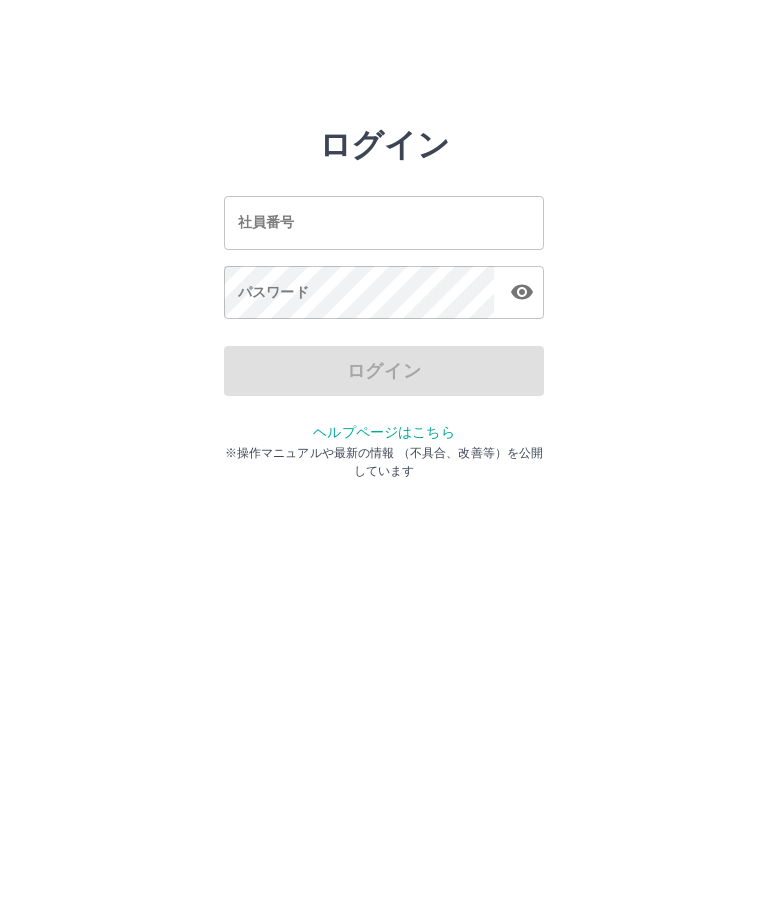 scroll, scrollTop: 0, scrollLeft: 0, axis: both 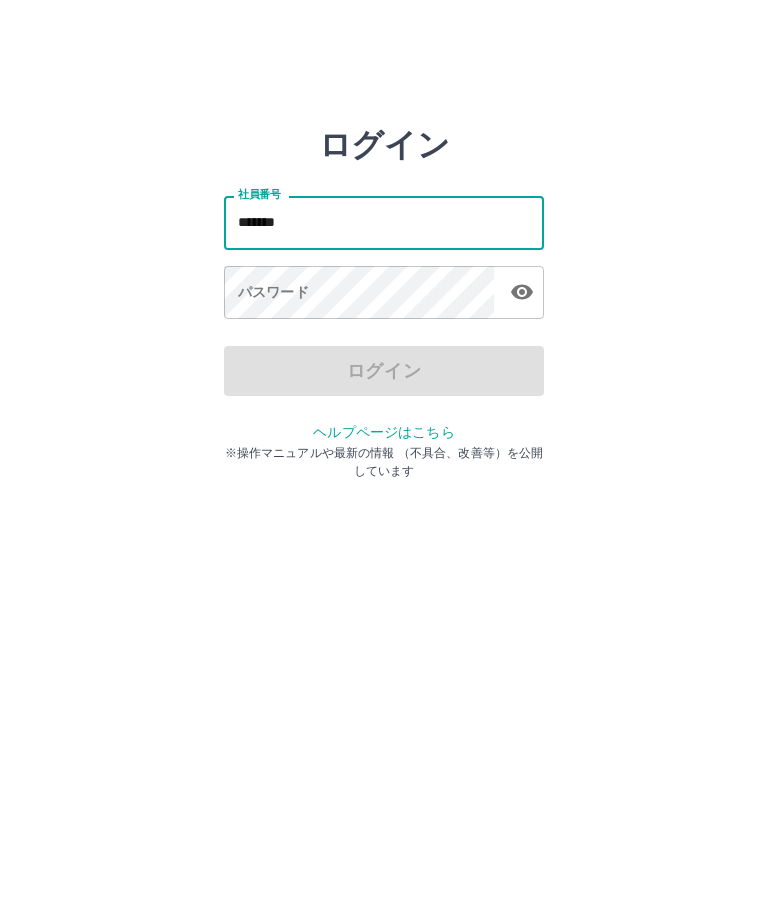 type on "*******" 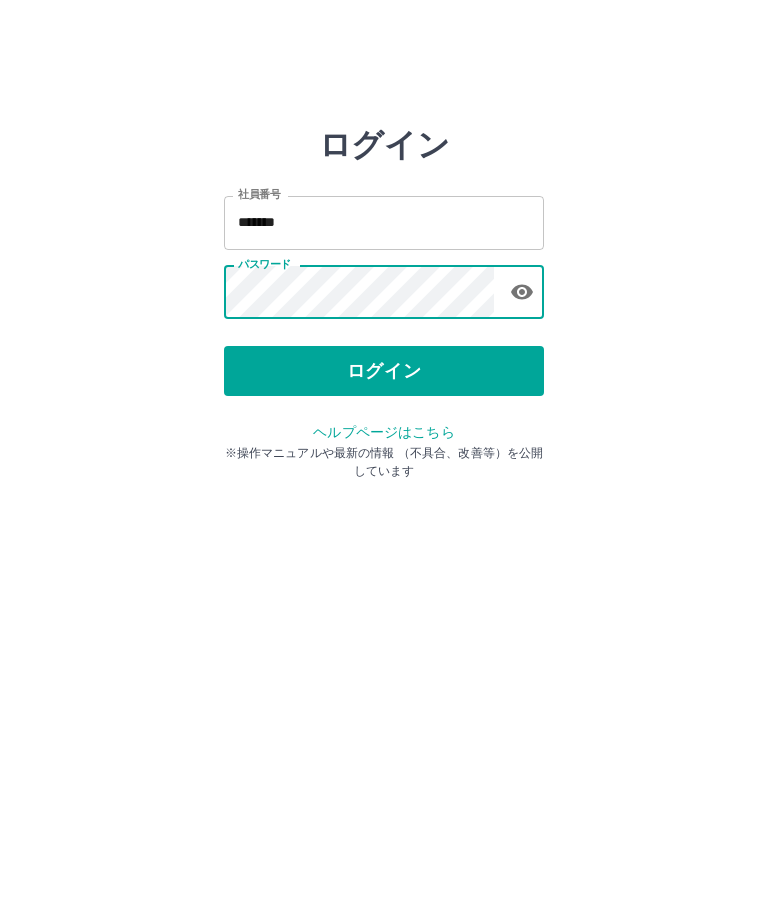 click on "ログイン" at bounding box center (384, 371) 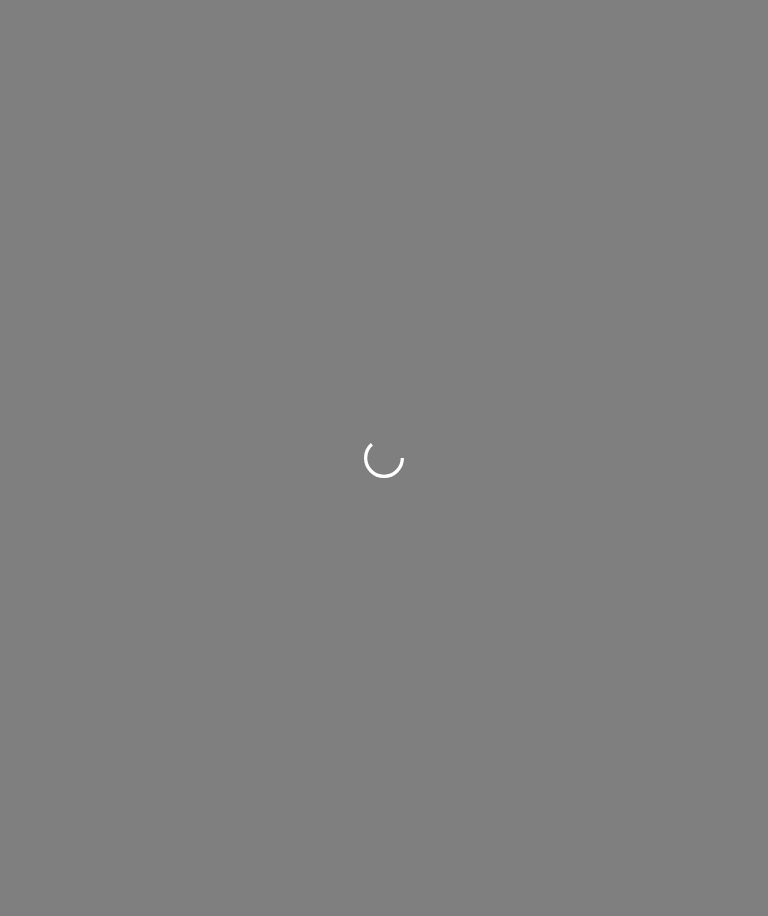 scroll, scrollTop: 0, scrollLeft: 0, axis: both 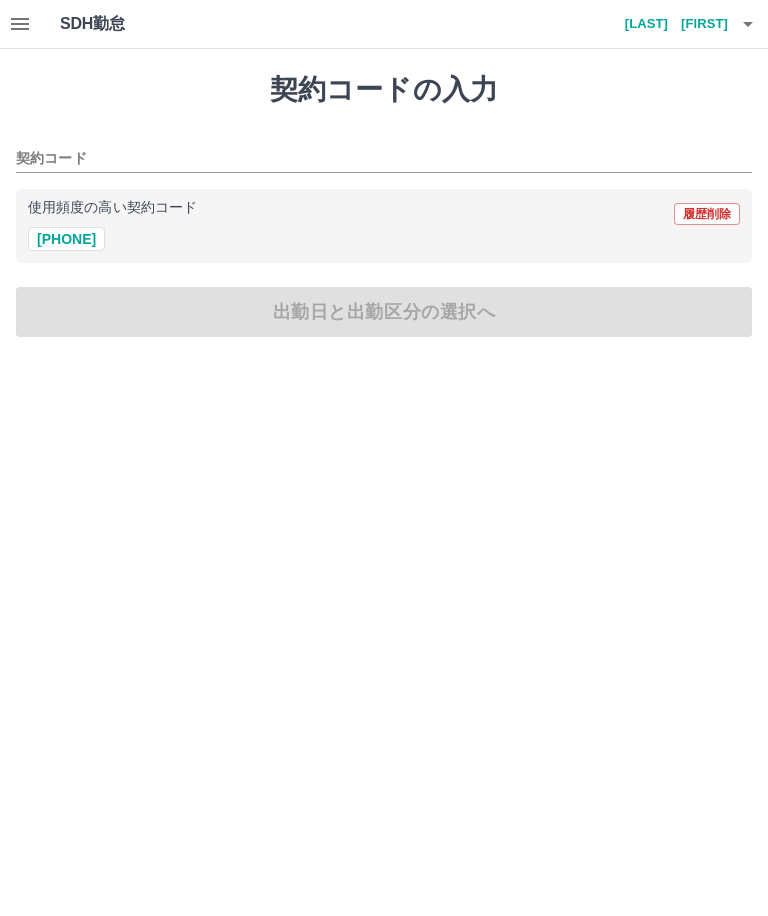 click 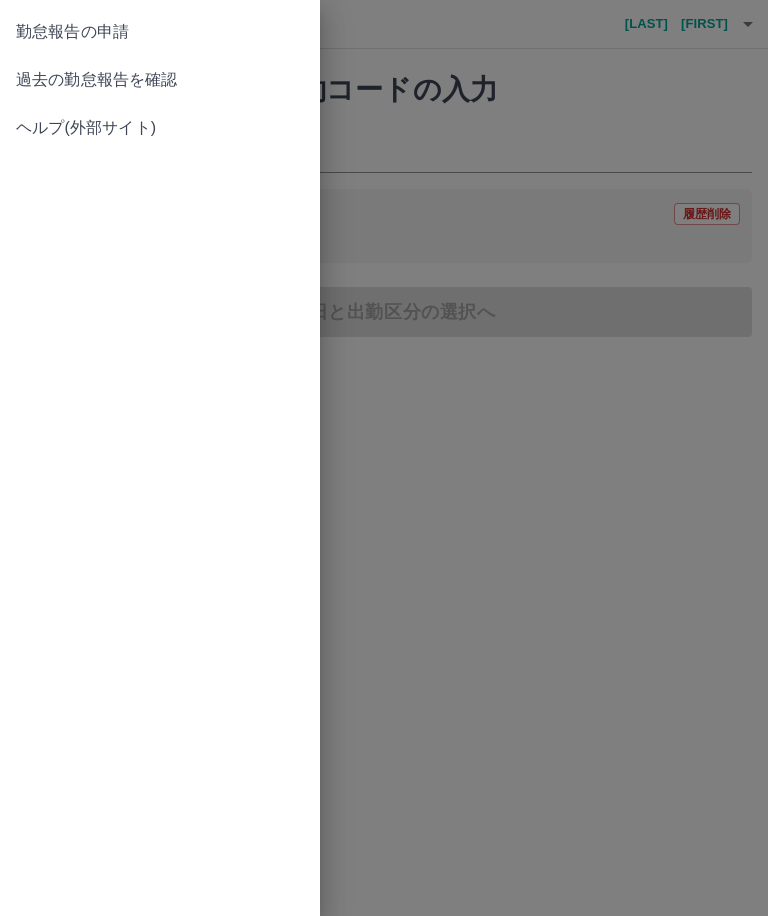 click on "過去の勤怠報告を確認" at bounding box center [160, 80] 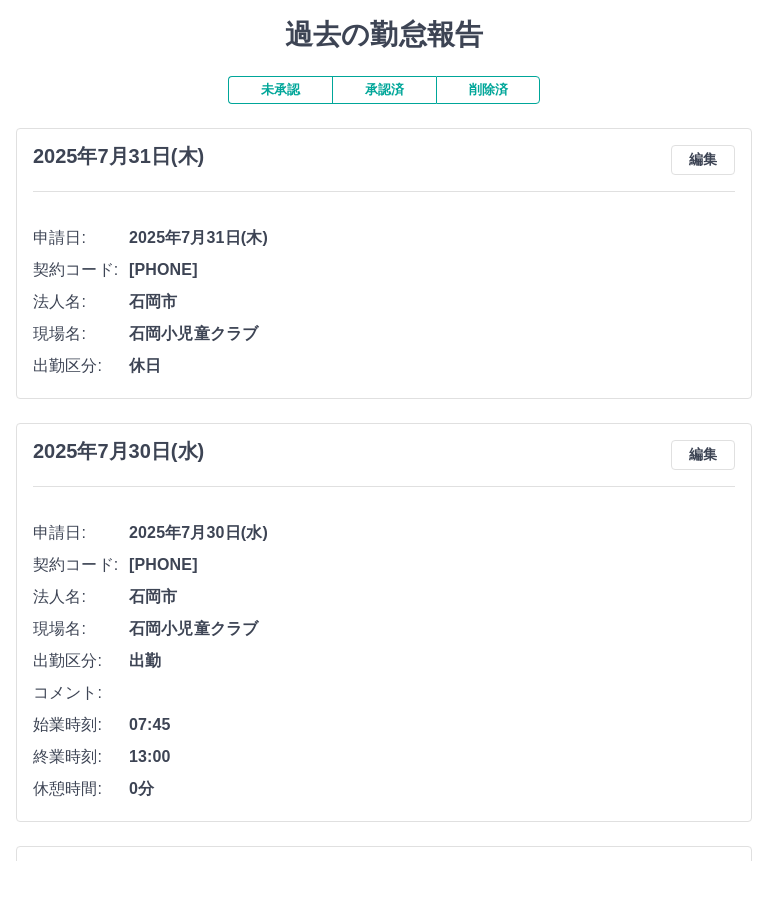 scroll, scrollTop: 56, scrollLeft: 0, axis: vertical 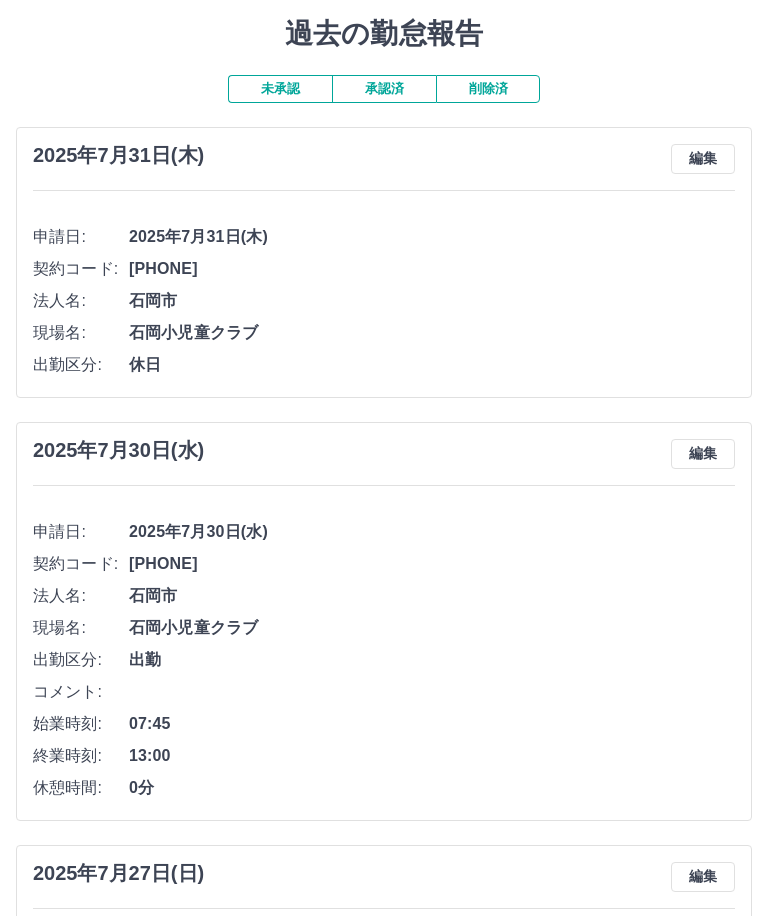 click on "編集" at bounding box center [703, 159] 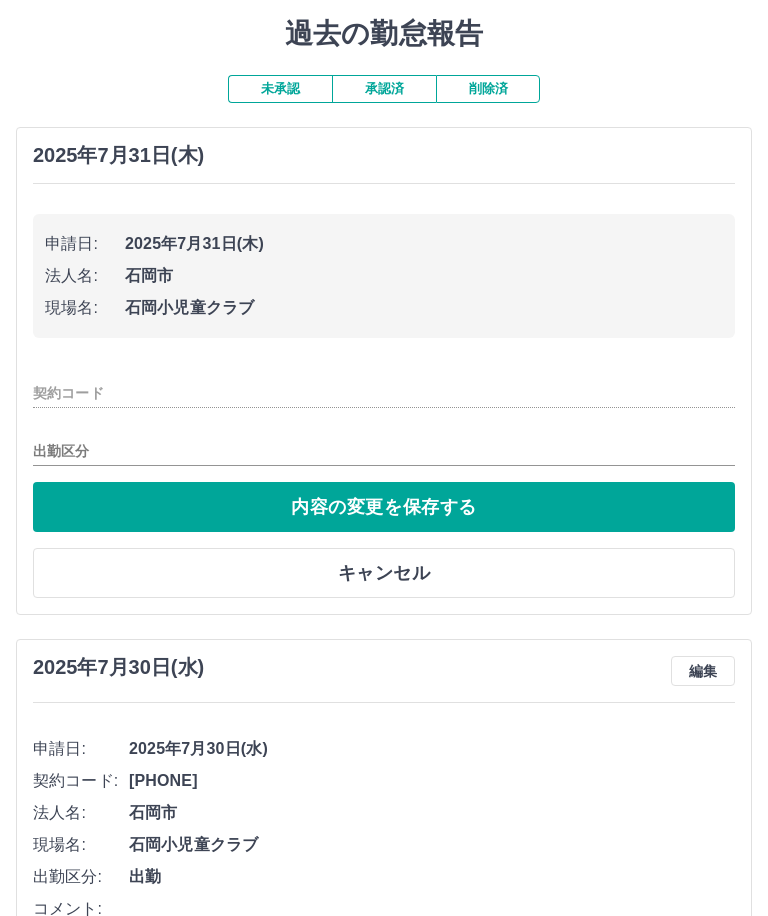 type on "********" 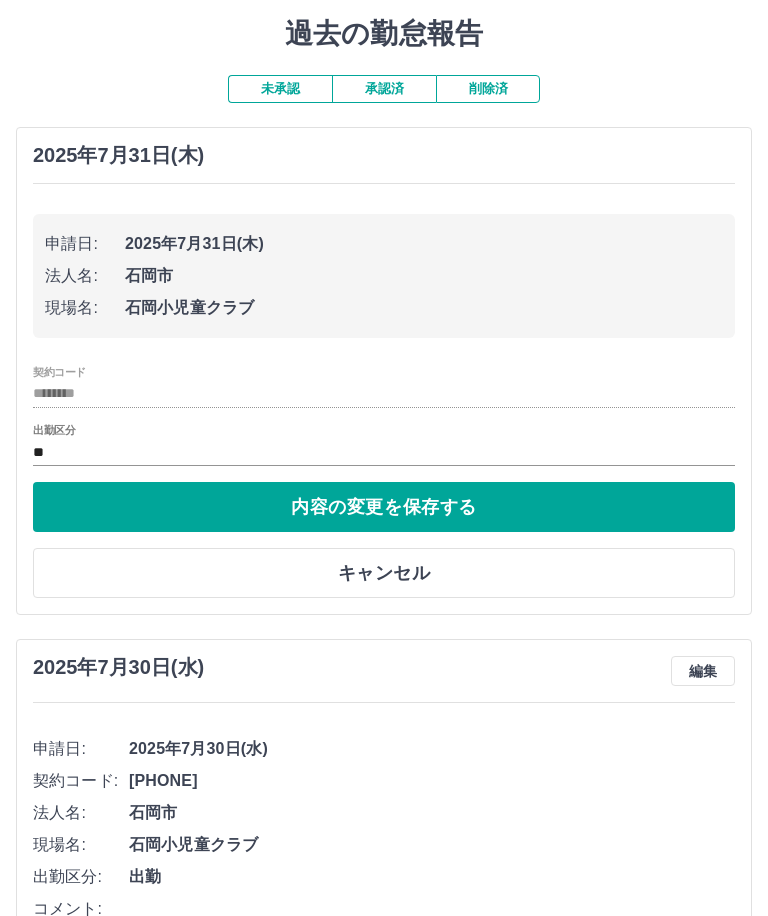 click on "内容の変更を保存する" at bounding box center (384, 507) 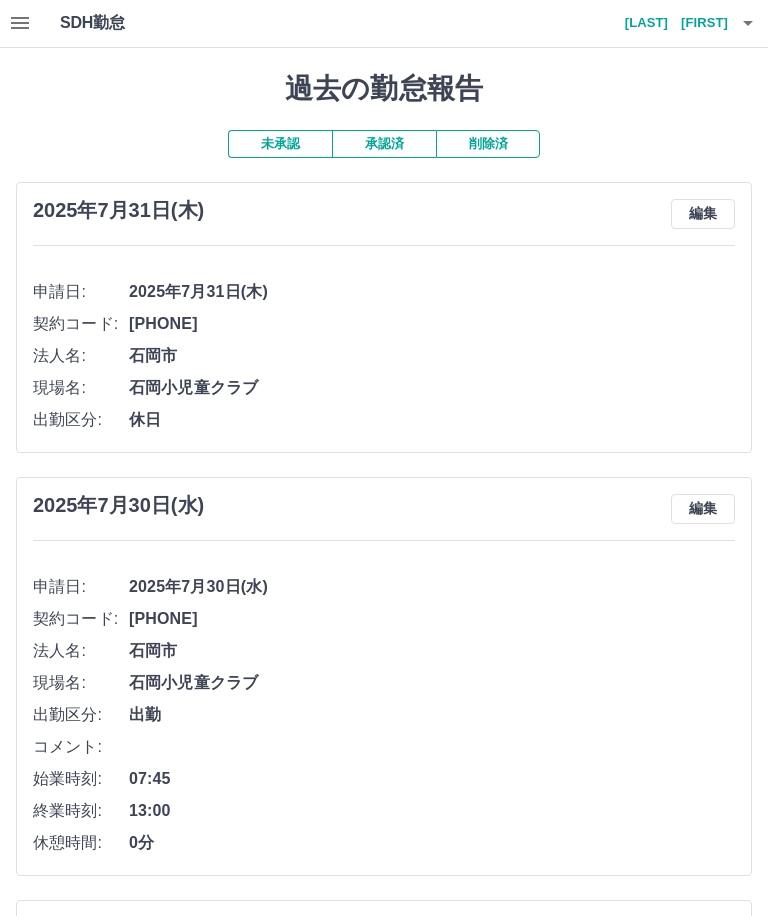 scroll, scrollTop: 0, scrollLeft: 0, axis: both 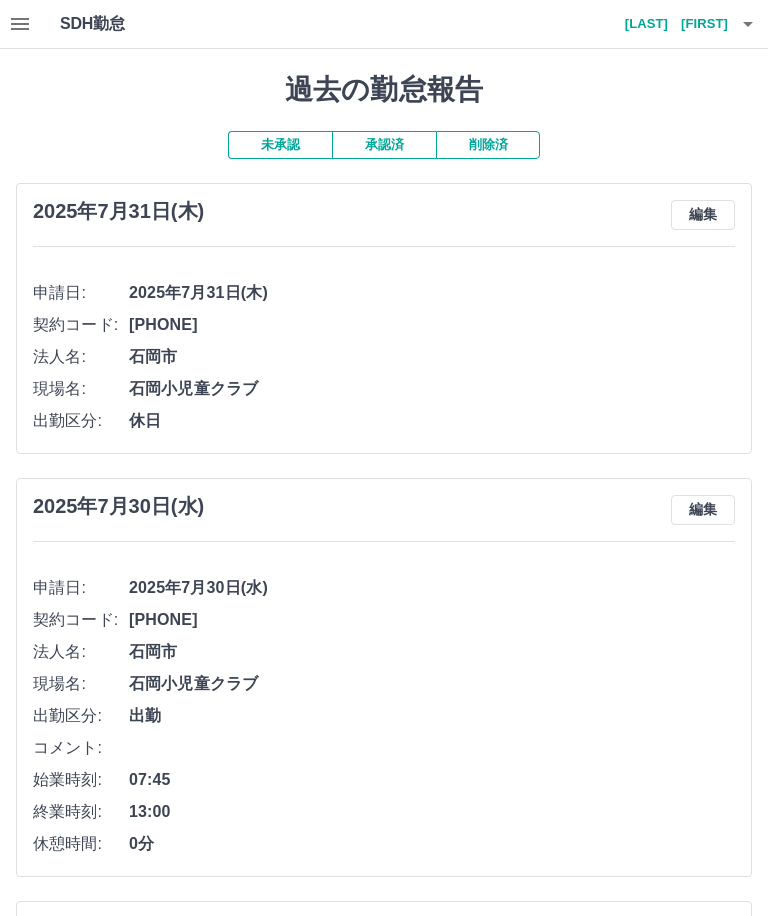 click at bounding box center (748, 24) 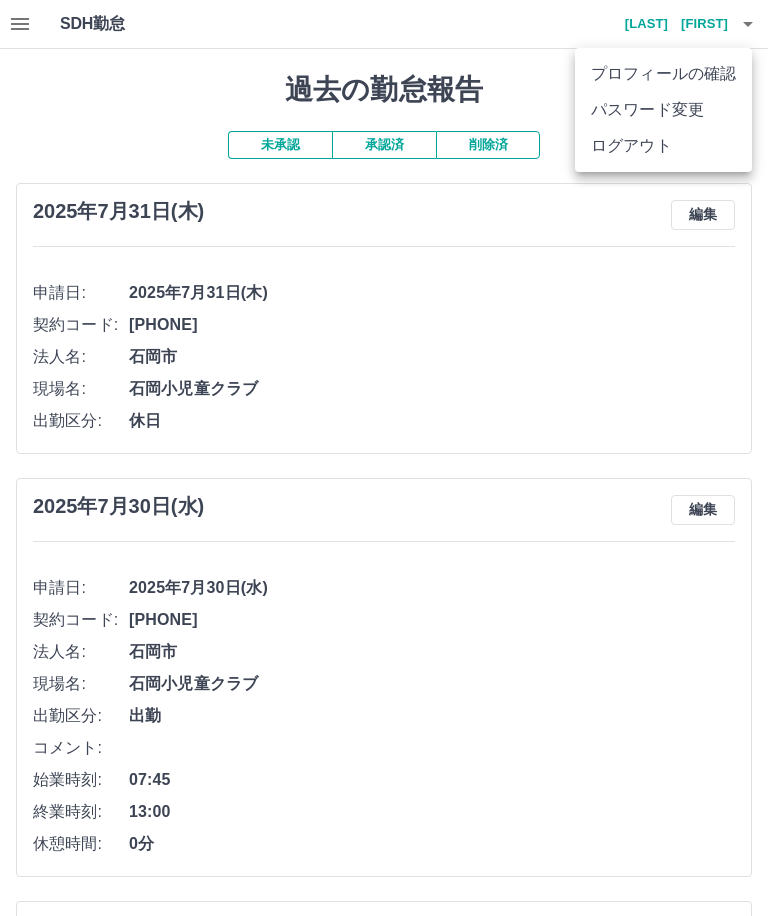 click on "ログアウト" at bounding box center (663, 146) 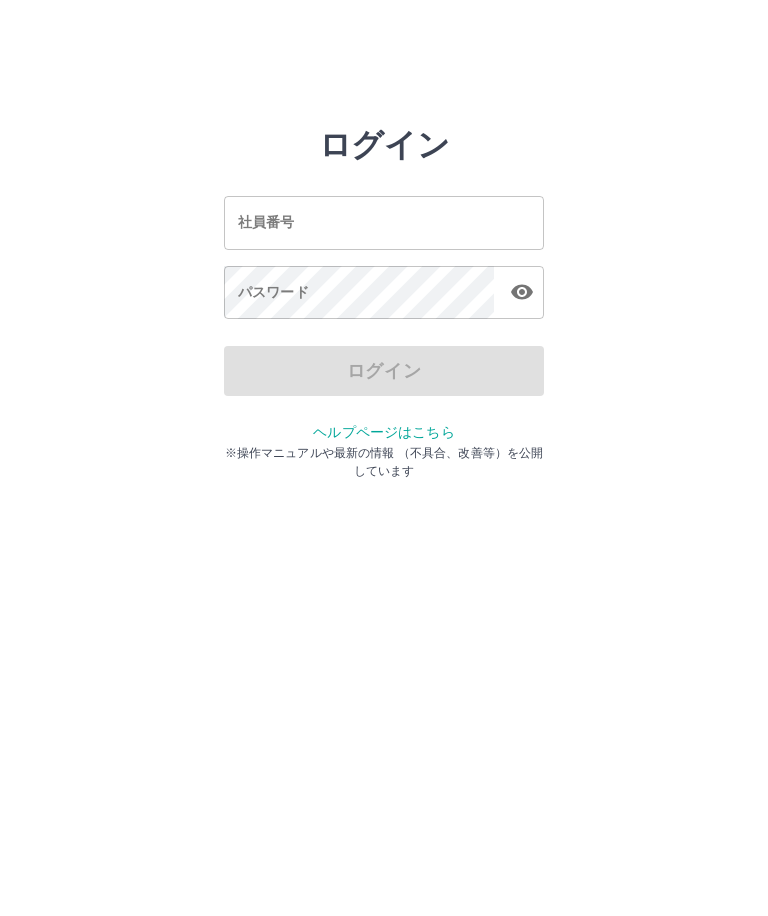 scroll, scrollTop: 0, scrollLeft: 0, axis: both 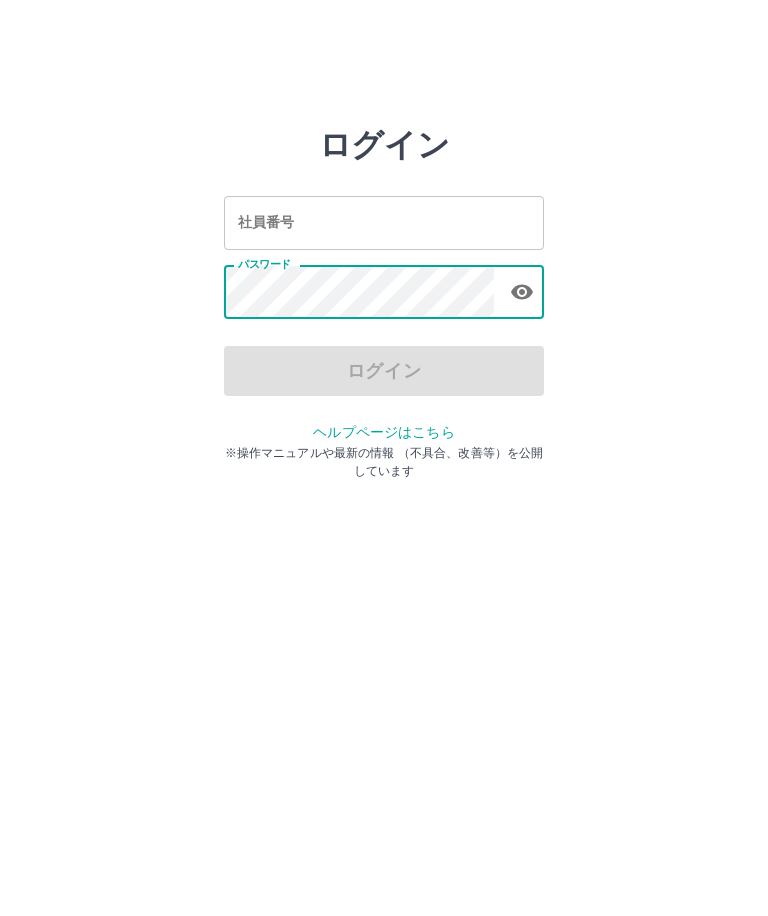 click on "社員番号" at bounding box center [384, 222] 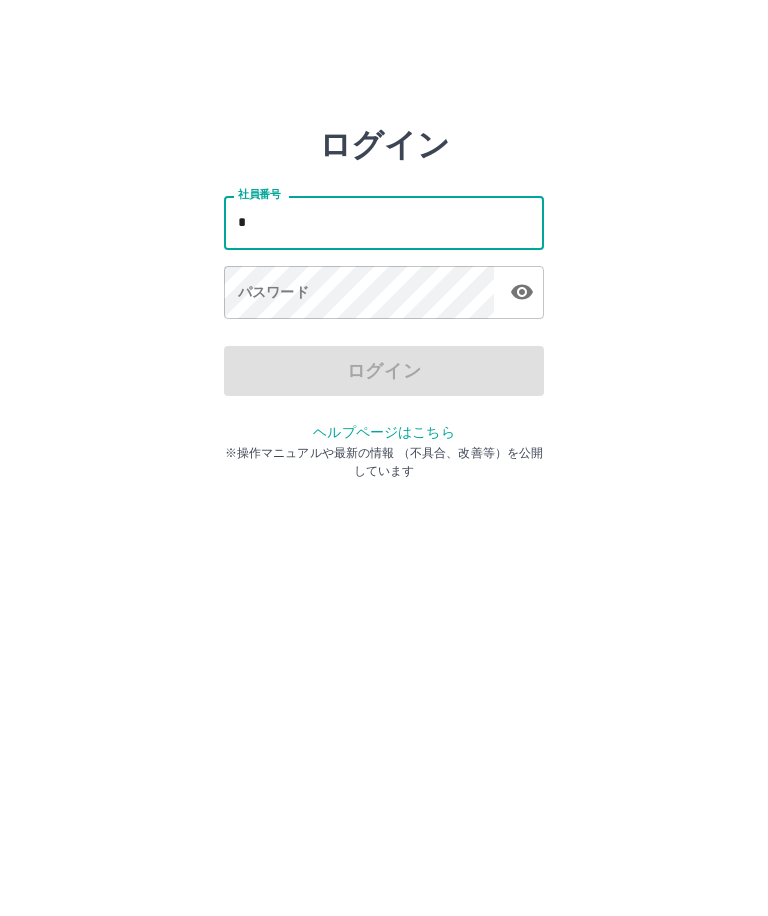 type on "**" 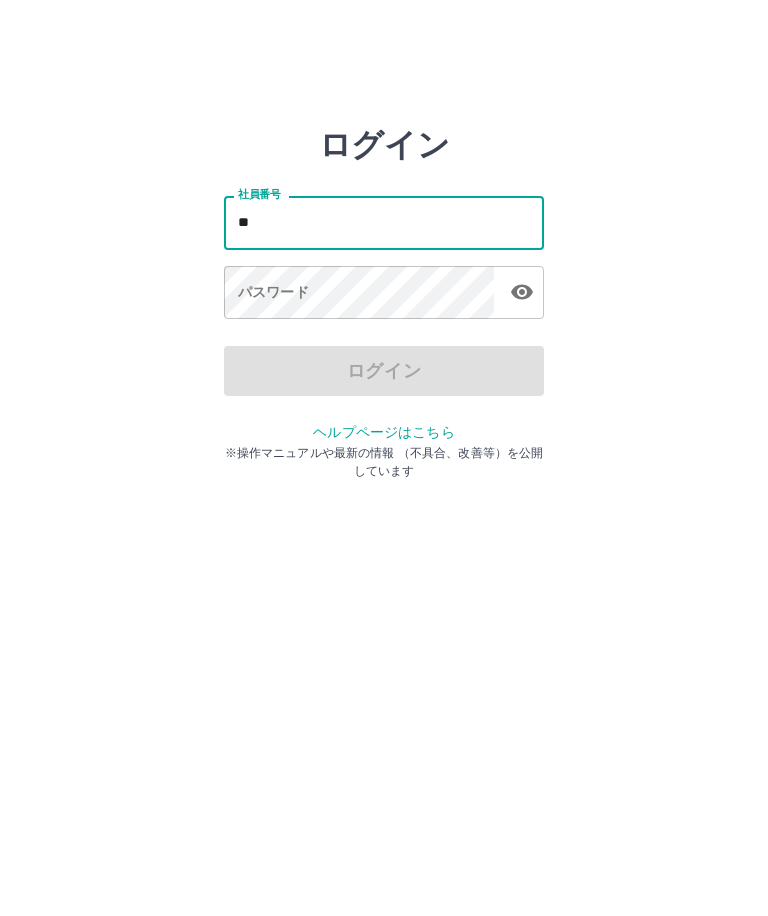 click on "**" at bounding box center (384, 222) 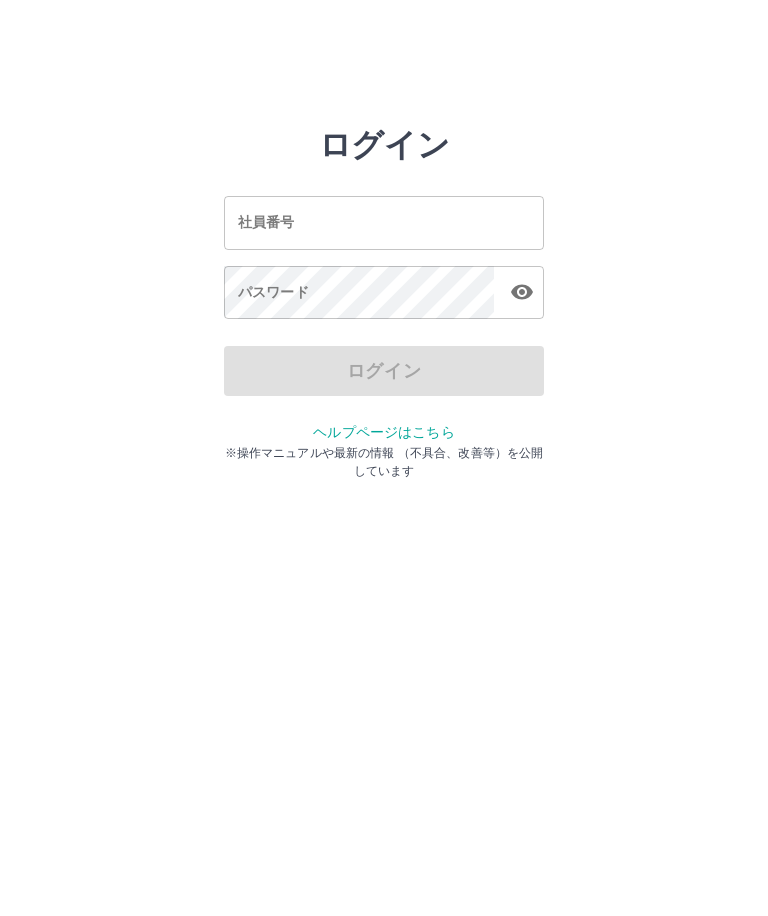 scroll, scrollTop: 0, scrollLeft: 0, axis: both 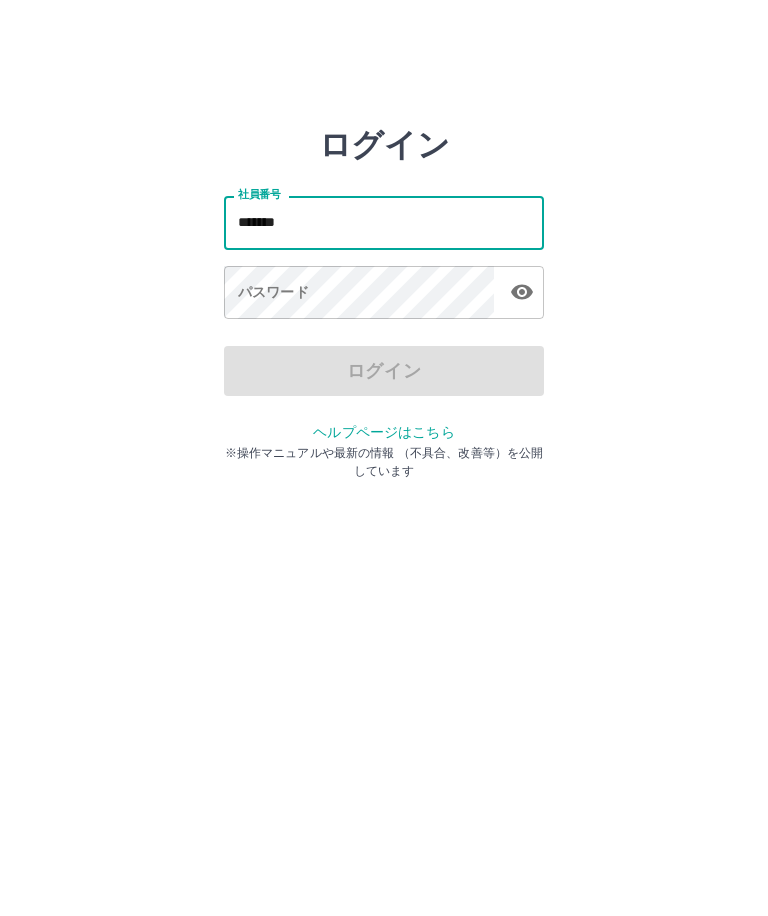 type on "*******" 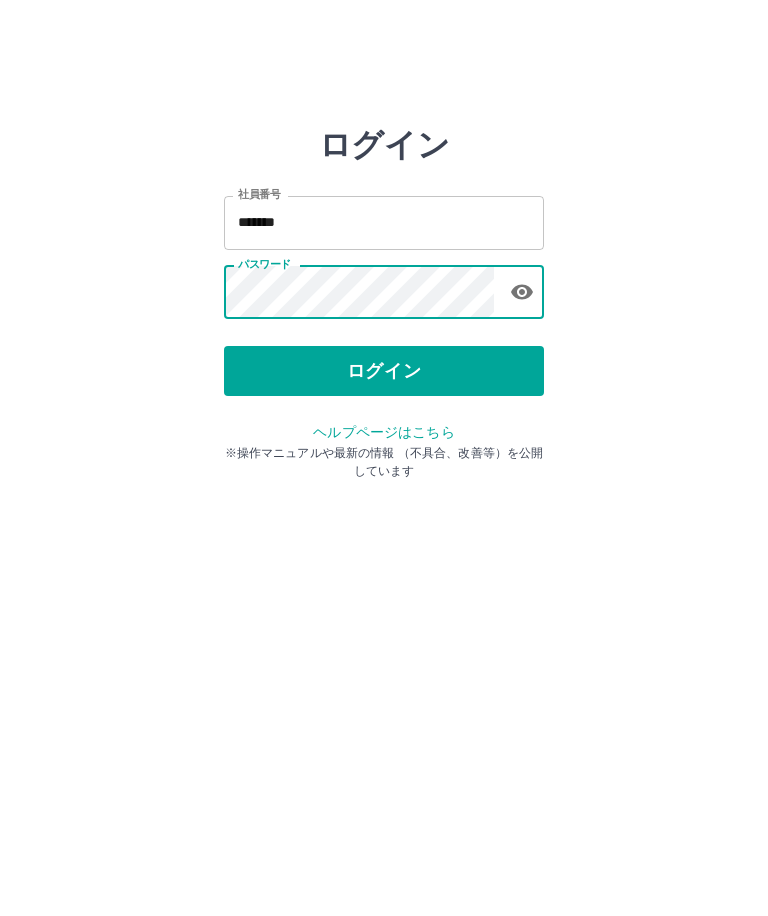 click on "ログイン" at bounding box center (384, 371) 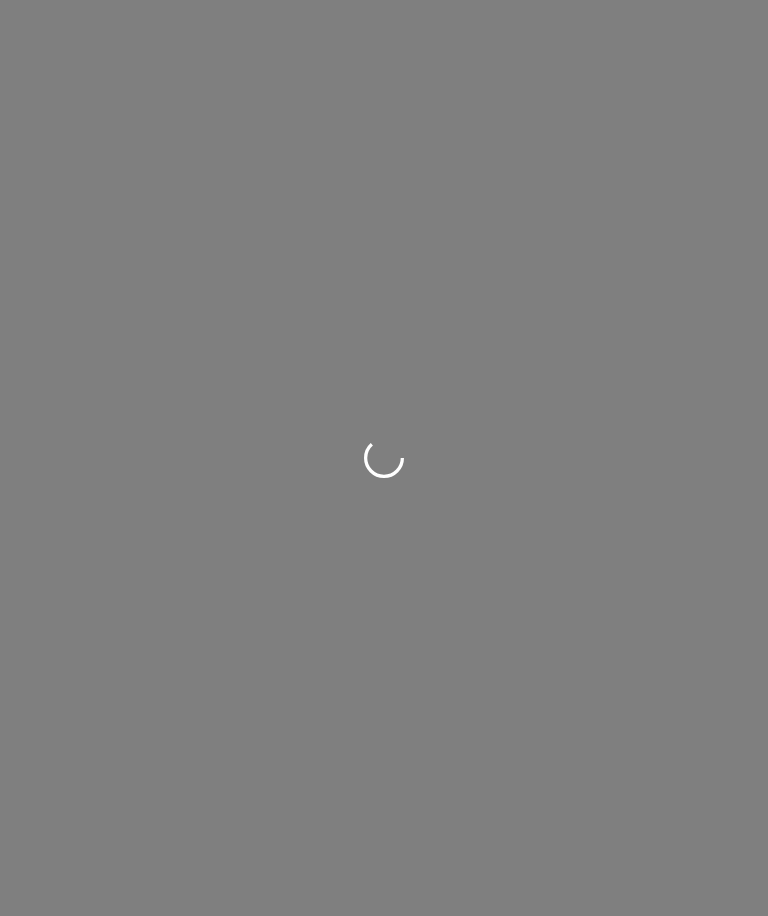 scroll, scrollTop: 0, scrollLeft: 0, axis: both 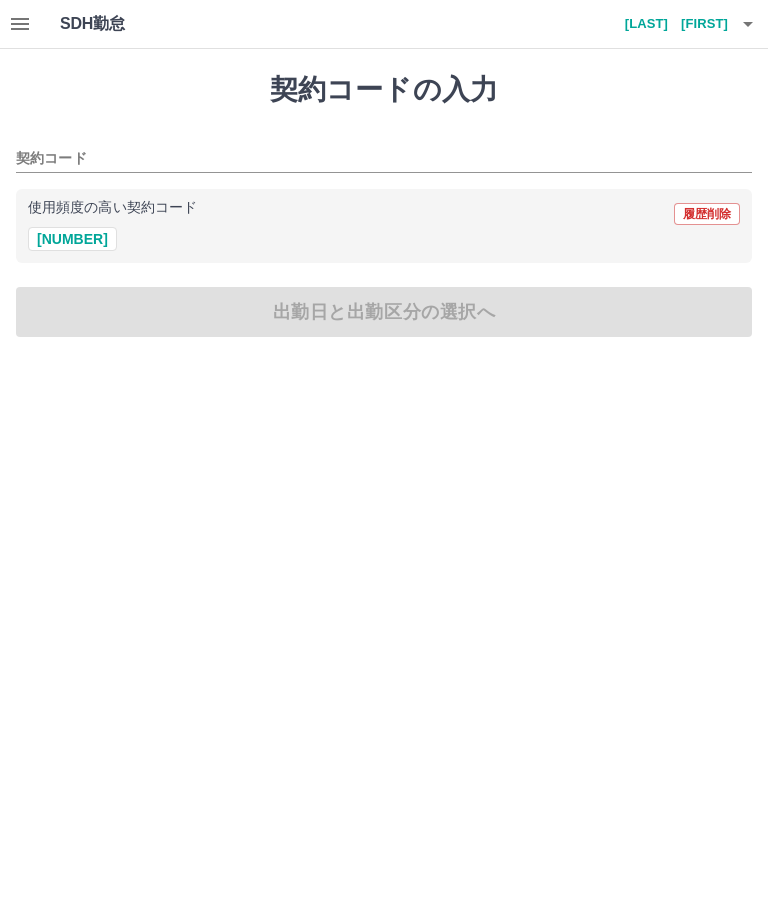click 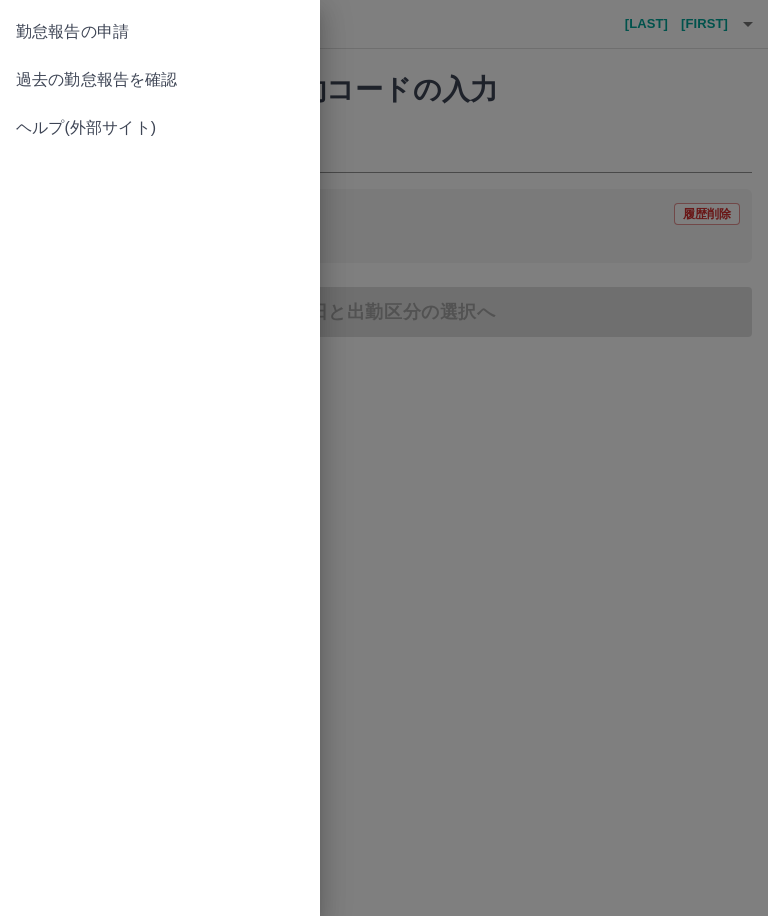 click on "過去の勤怠報告を確認" at bounding box center [160, 80] 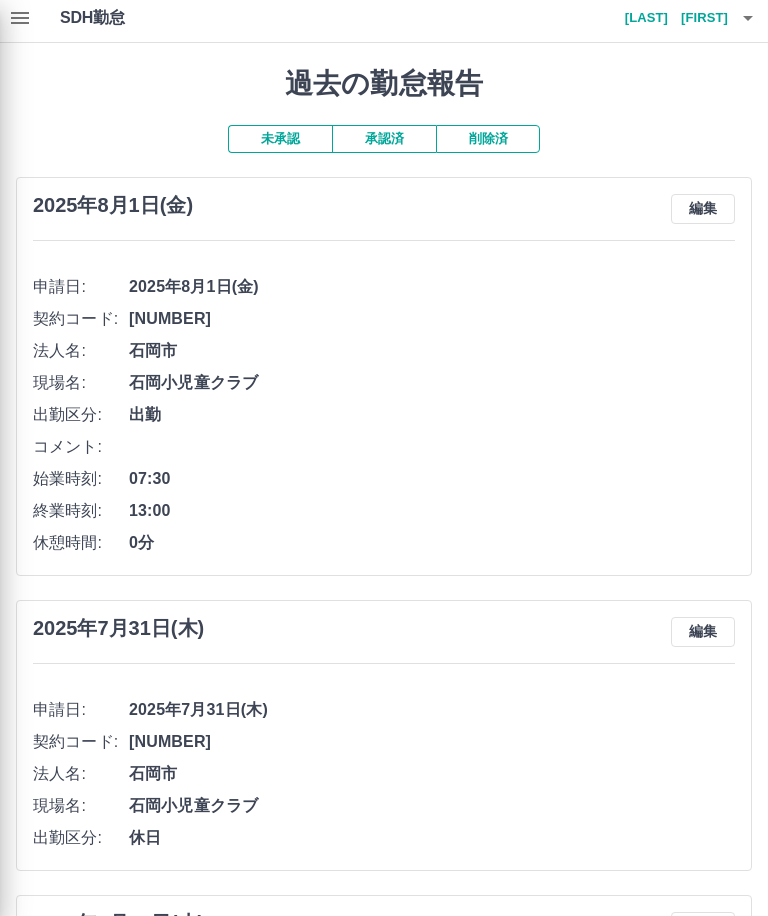 scroll, scrollTop: 0, scrollLeft: 0, axis: both 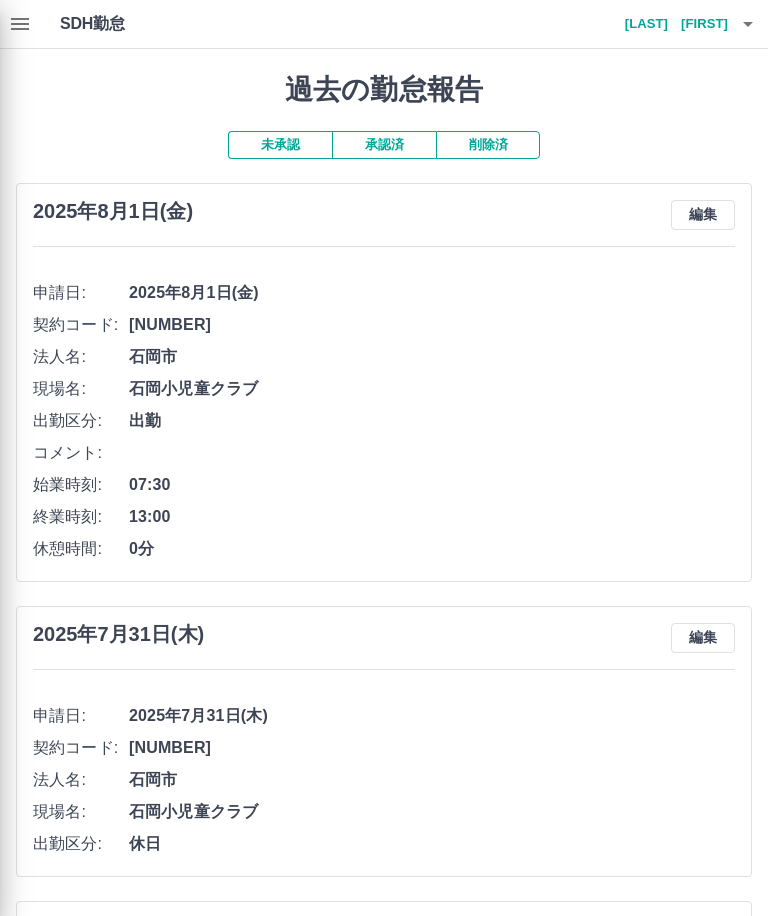 click at bounding box center [384, 458] 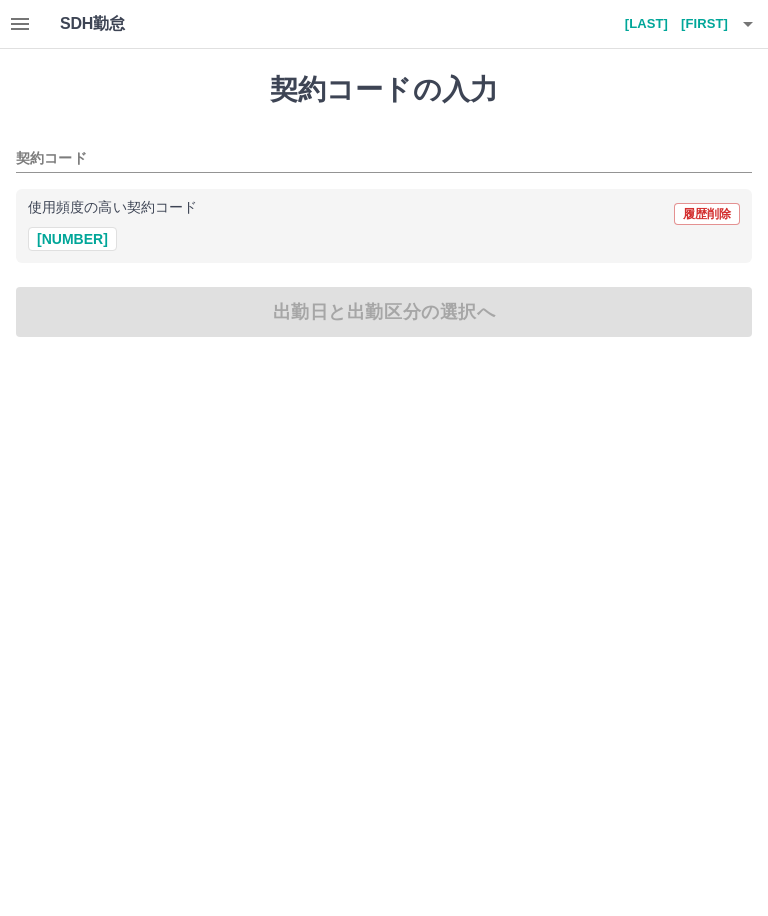 click on "友部　茂美" at bounding box center (668, 24) 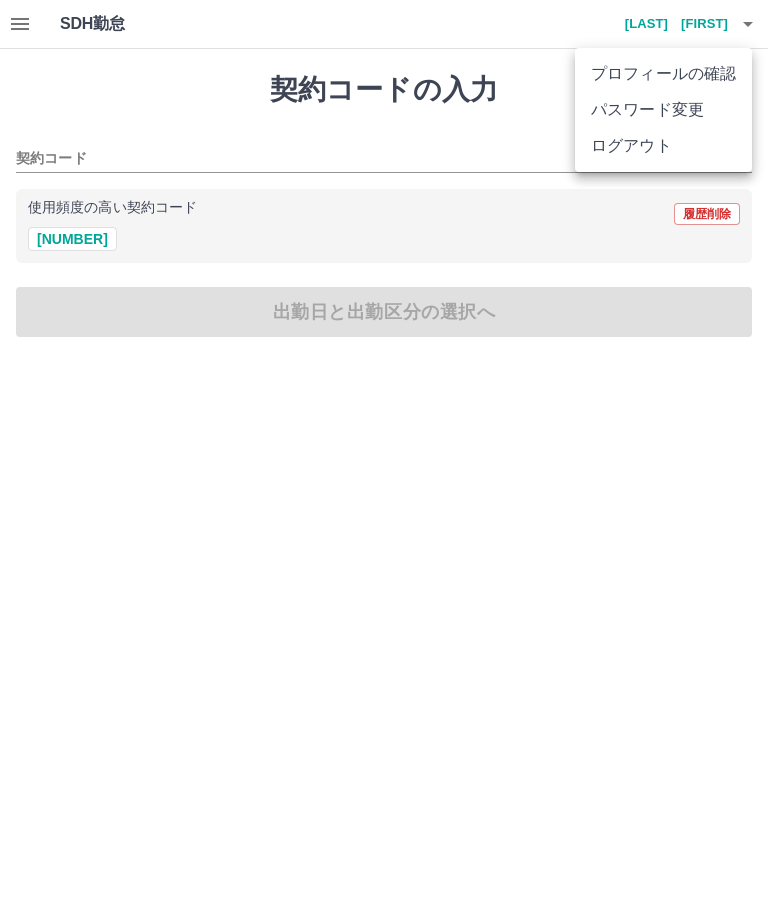 click on "ログアウト" at bounding box center [663, 146] 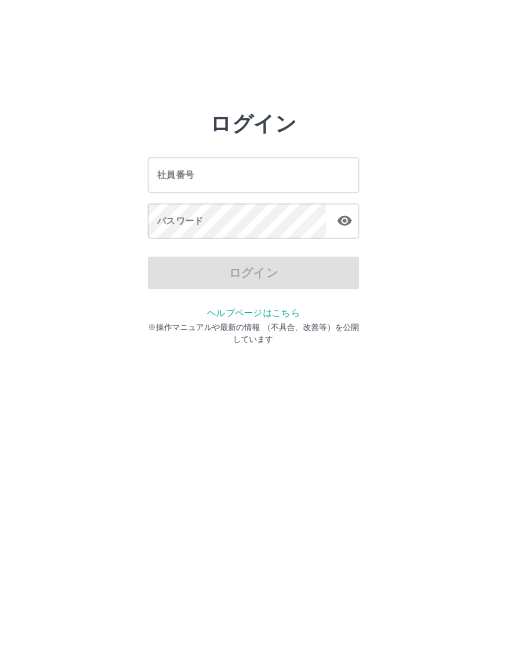 scroll, scrollTop: 0, scrollLeft: 0, axis: both 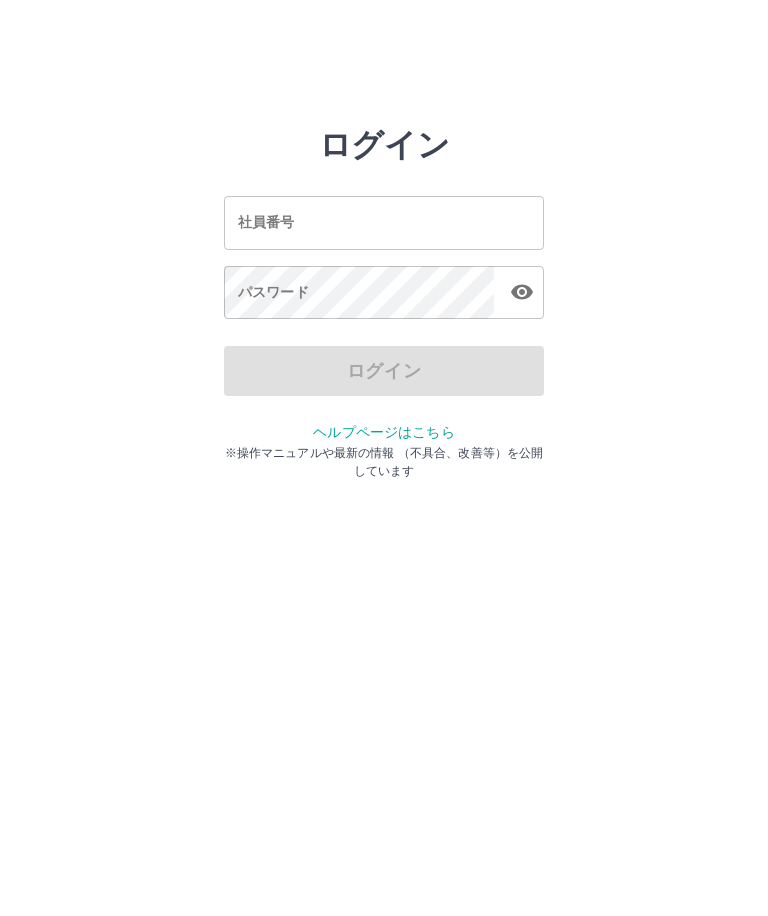 click on "ログイン 社員番号 社員番号 パスワード パスワード ログイン ヘルプページはこちら ※操作マニュアルや最新の情報 （不具合、改善等）を公開しています" at bounding box center (384, 223) 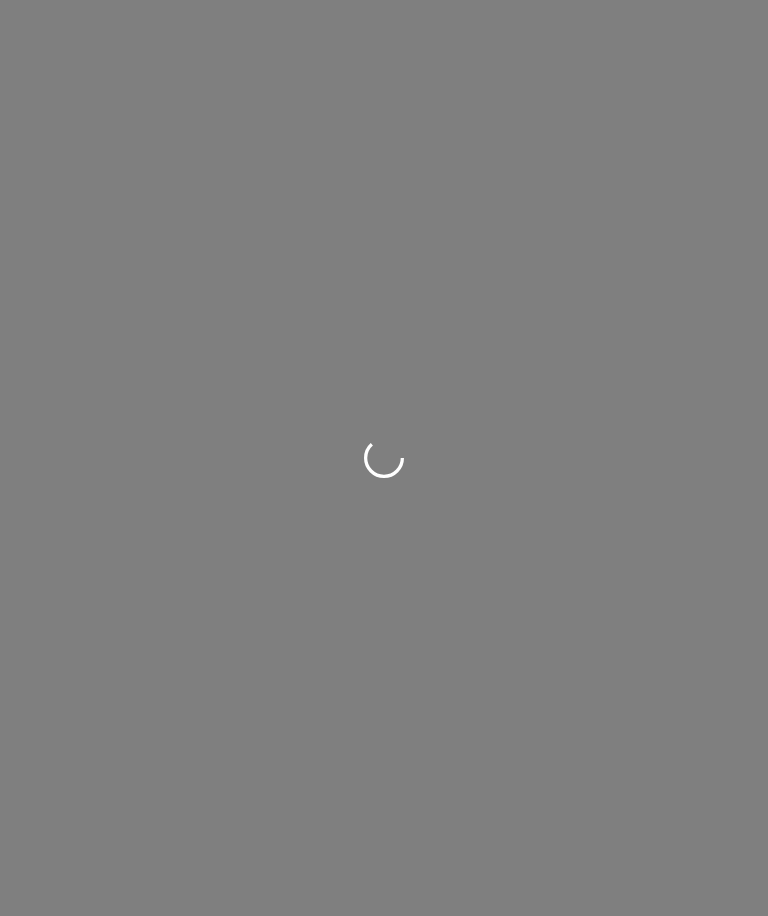 scroll, scrollTop: 0, scrollLeft: 0, axis: both 